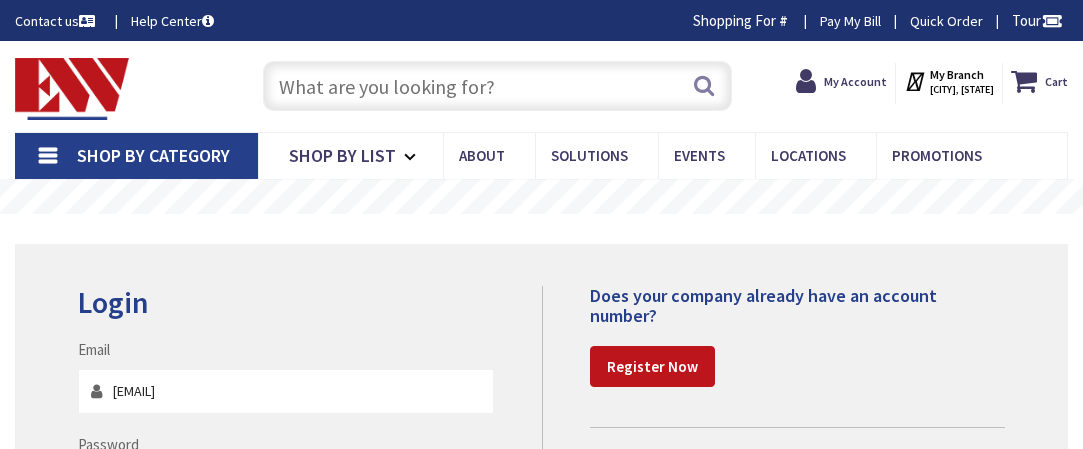 scroll, scrollTop: 0, scrollLeft: 0, axis: both 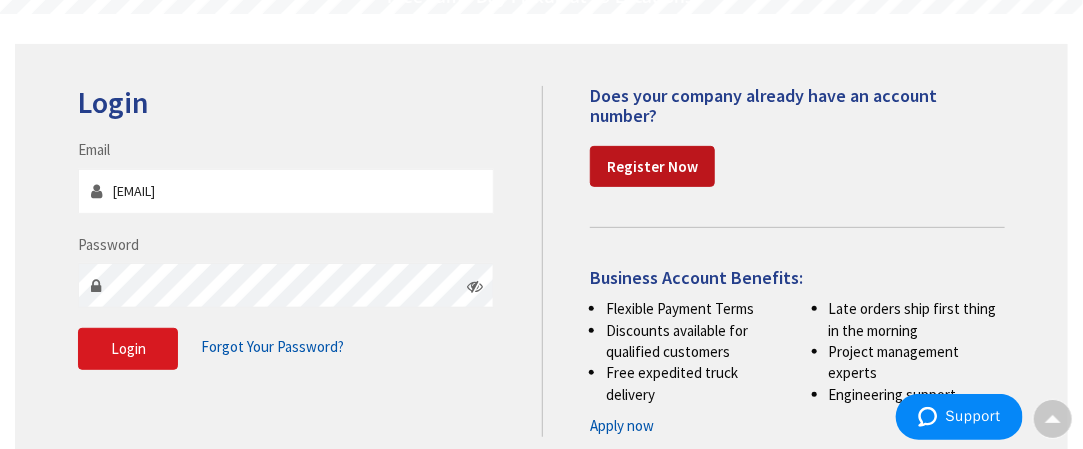 type on "gfi" 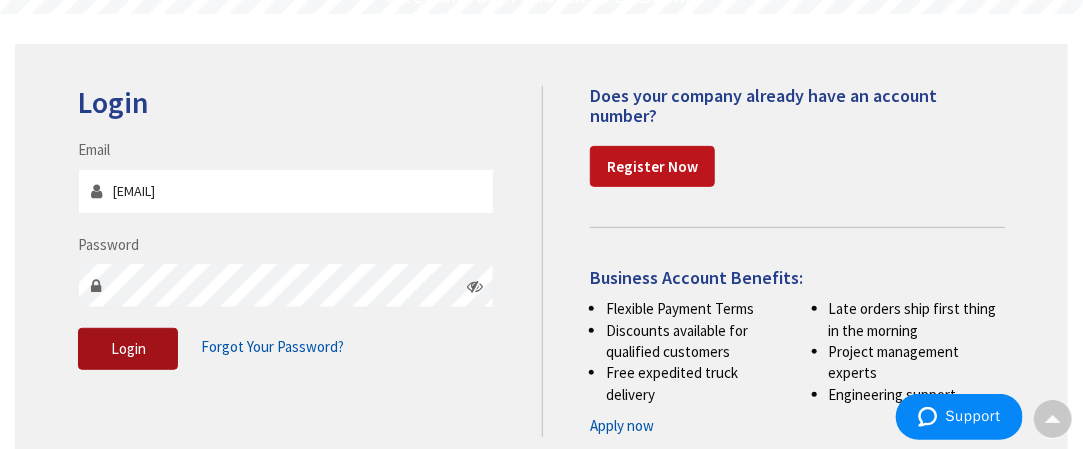 click on "Login" at bounding box center (128, 348) 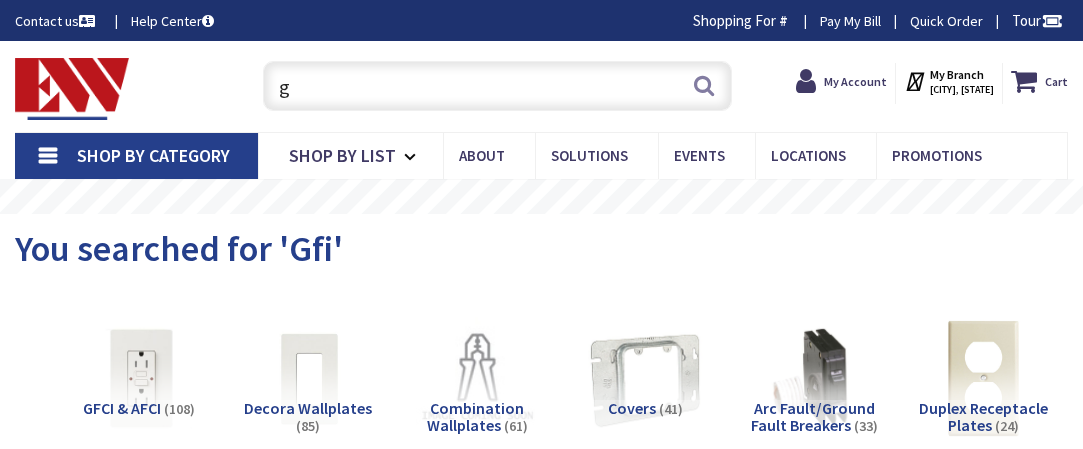 scroll, scrollTop: 0, scrollLeft: 0, axis: both 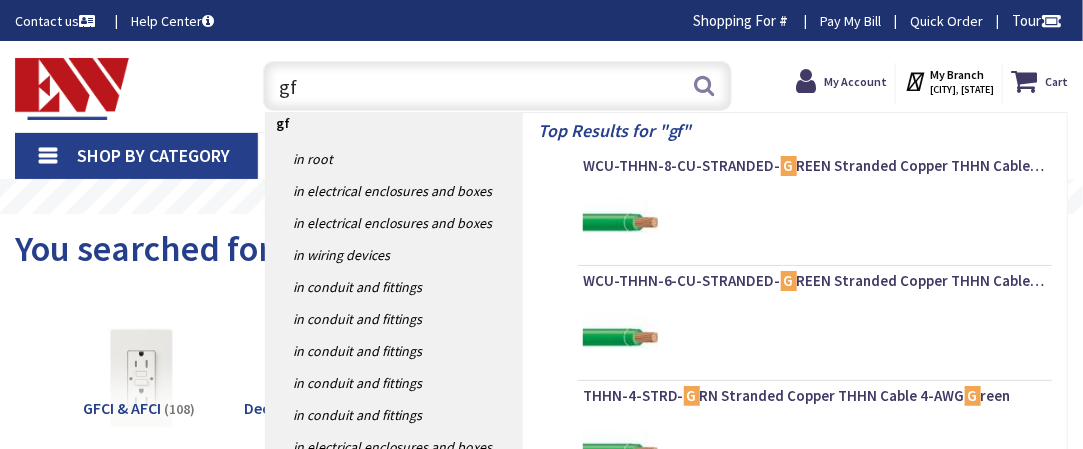 type on "gfi" 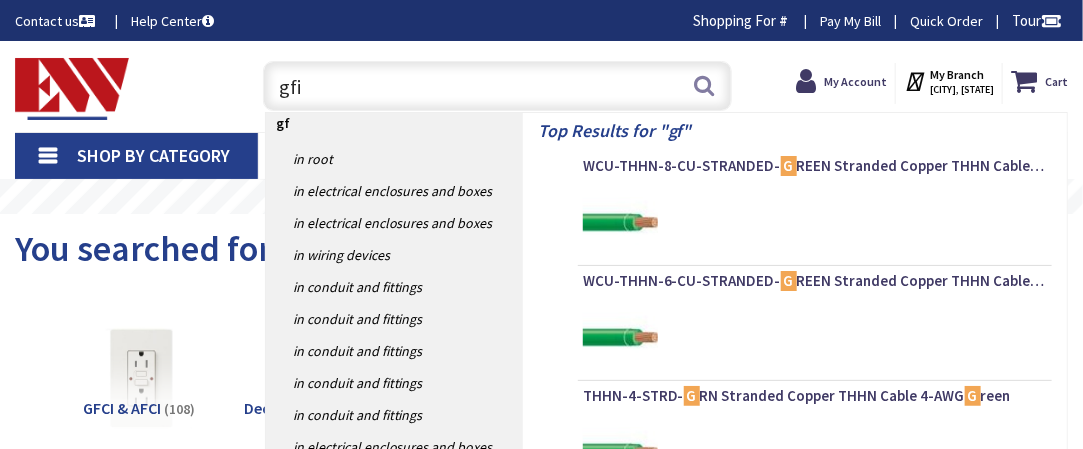 scroll, scrollTop: 0, scrollLeft: 0, axis: both 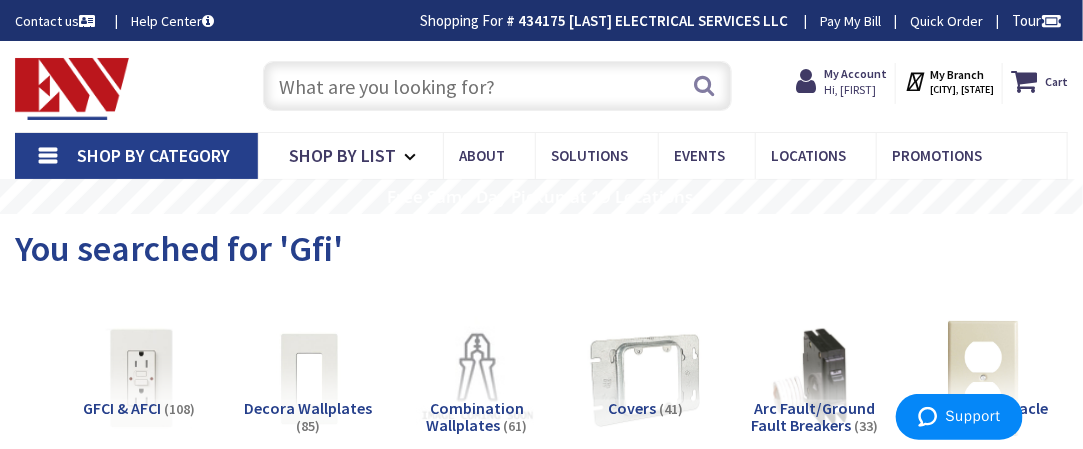 click at bounding box center [497, 86] 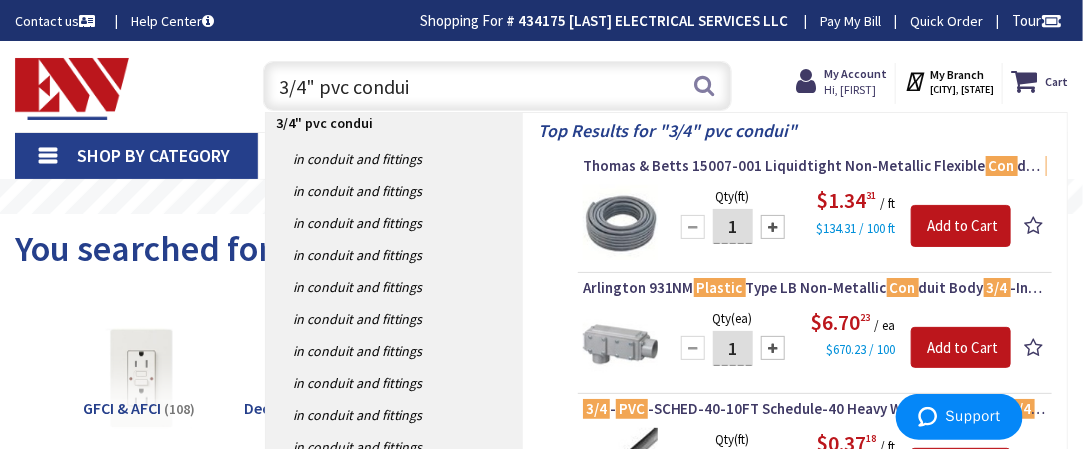 type on "3/4" pvc conduit" 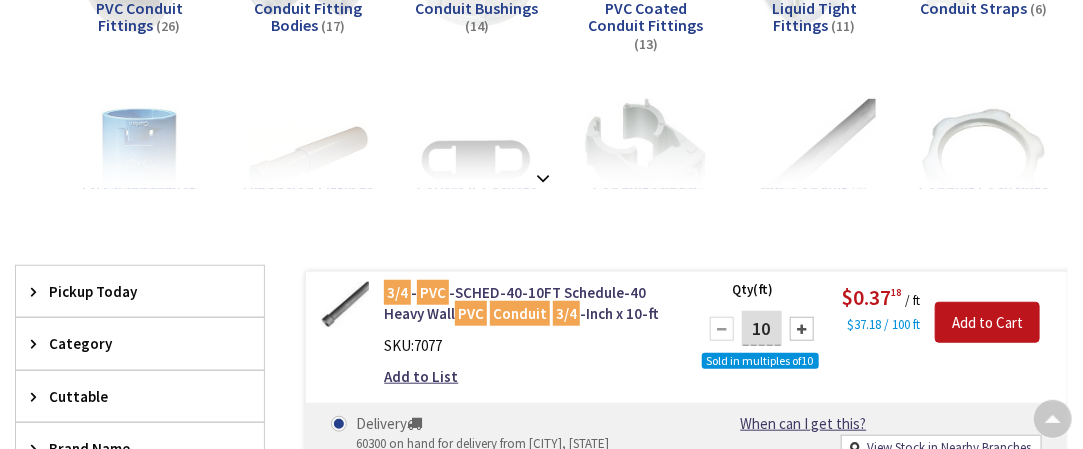 scroll, scrollTop: 400, scrollLeft: 0, axis: vertical 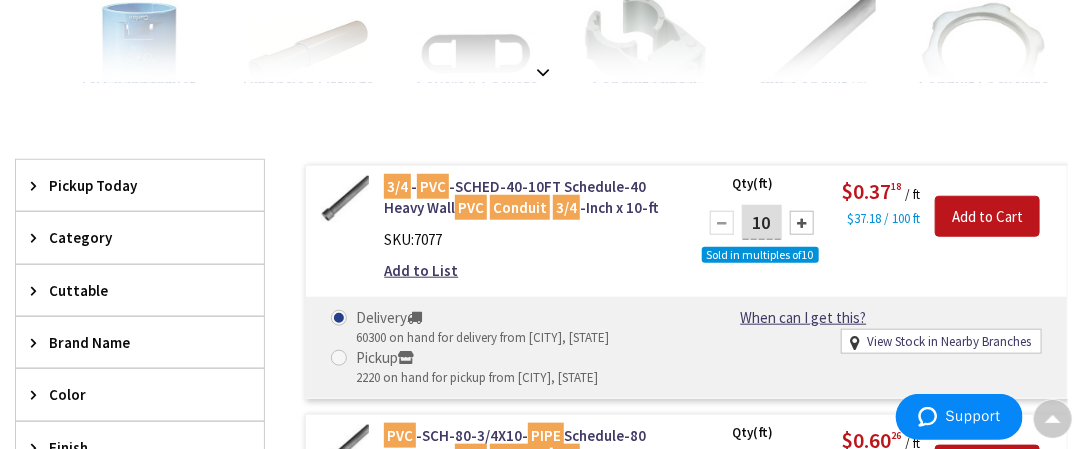 click at bounding box center [802, 223] 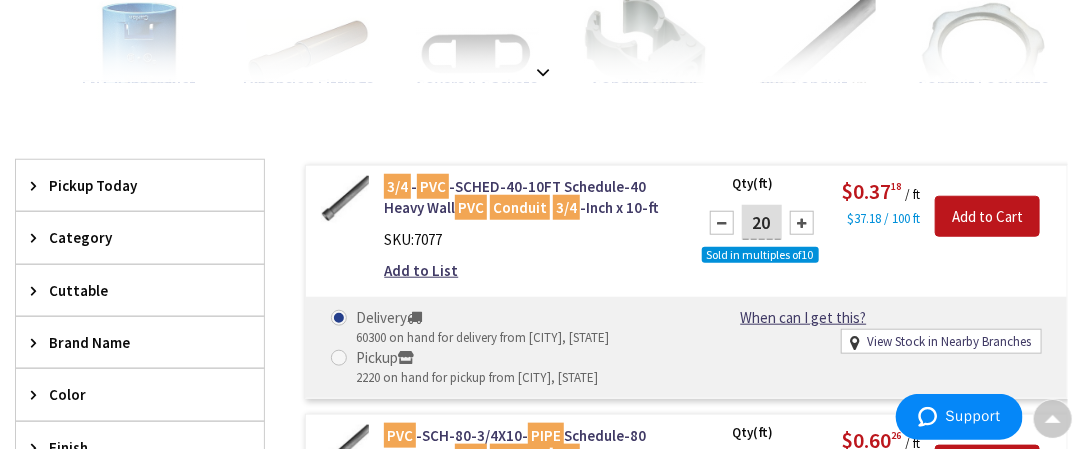 click at bounding box center (802, 223) 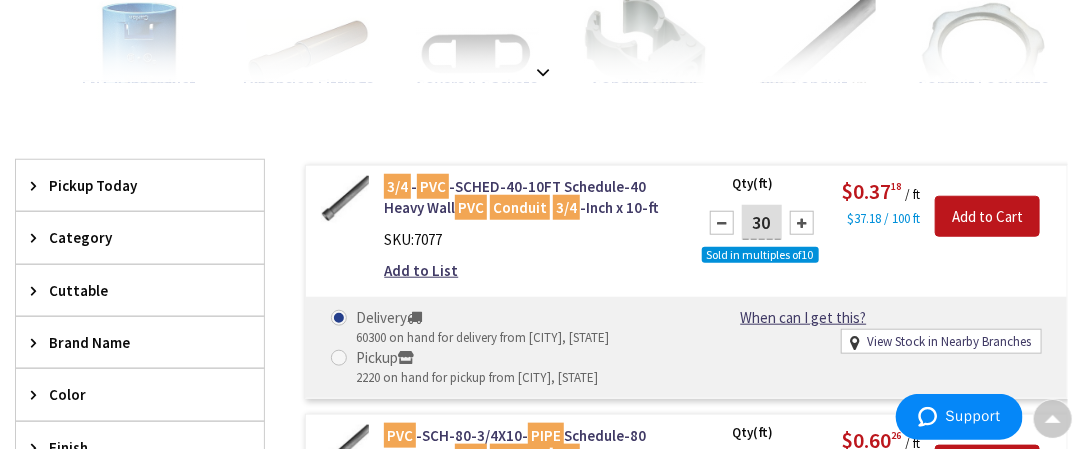 click at bounding box center (802, 223) 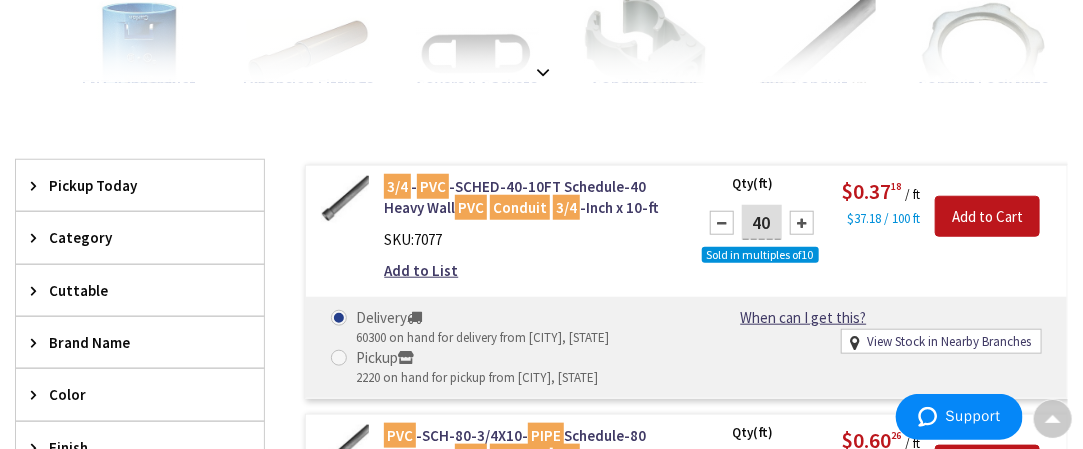 click at bounding box center [722, 223] 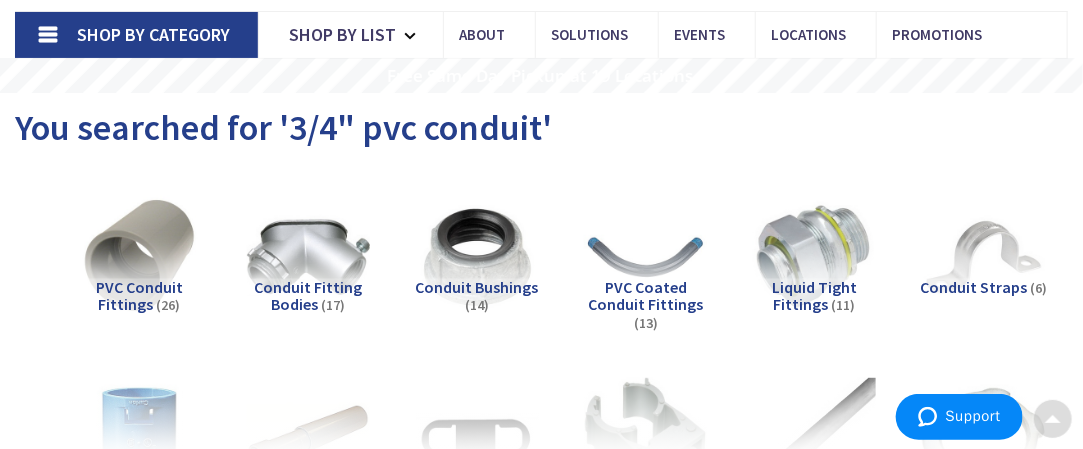 scroll, scrollTop: 0, scrollLeft: 0, axis: both 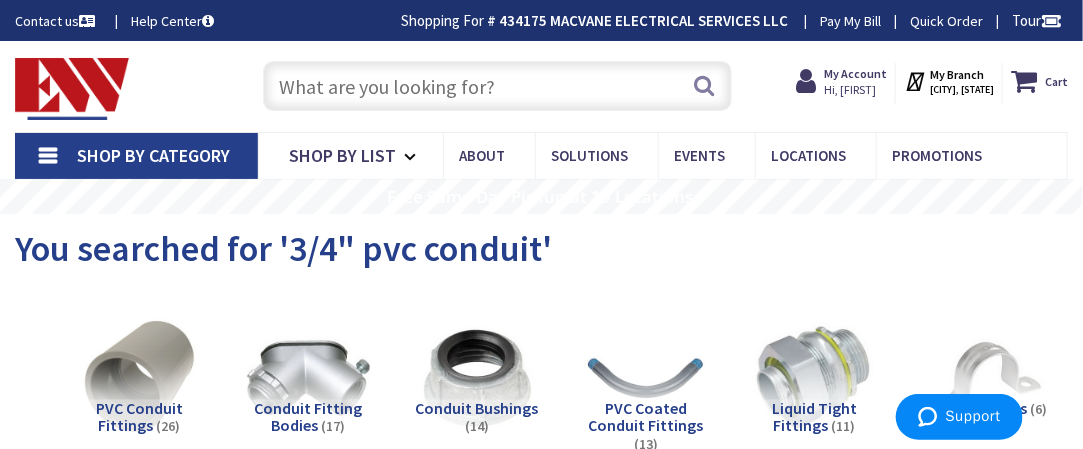 click at bounding box center (497, 86) 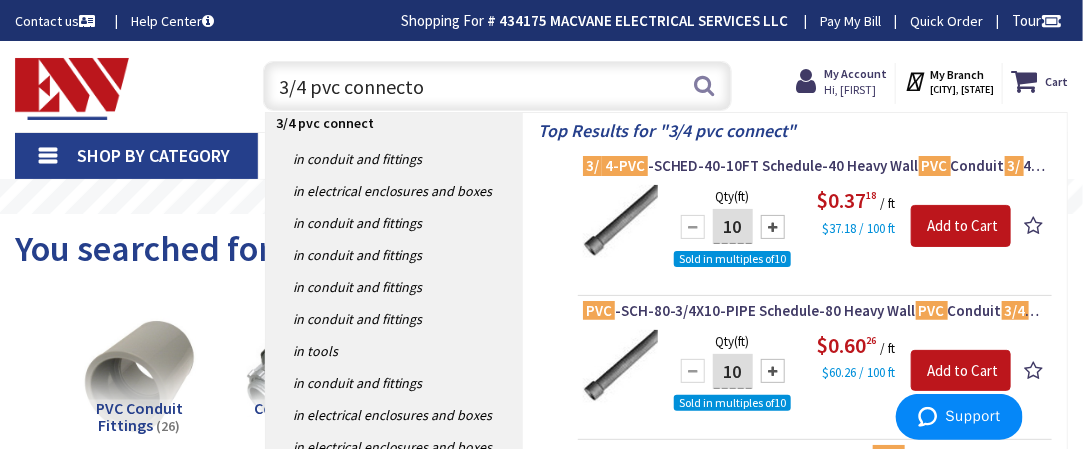 type on "3/4 pvc connector" 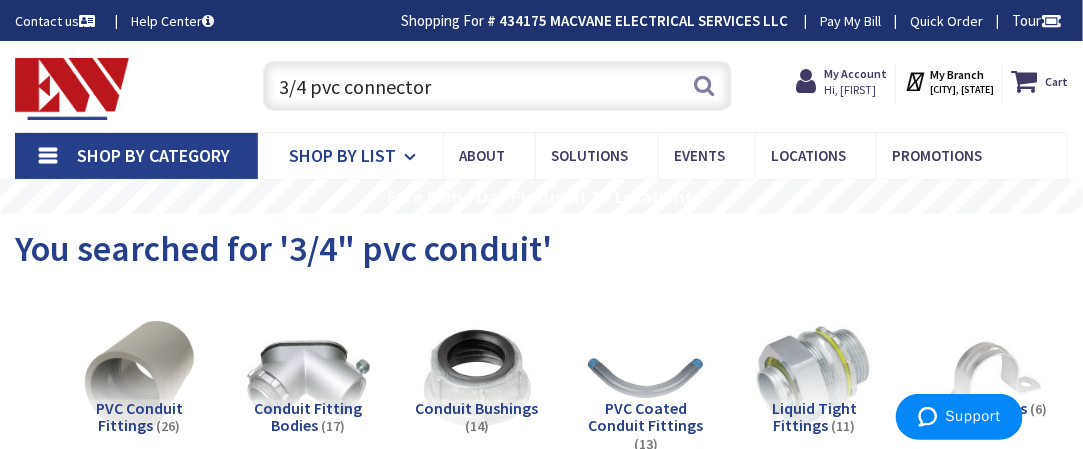 scroll, scrollTop: 91, scrollLeft: 0, axis: vertical 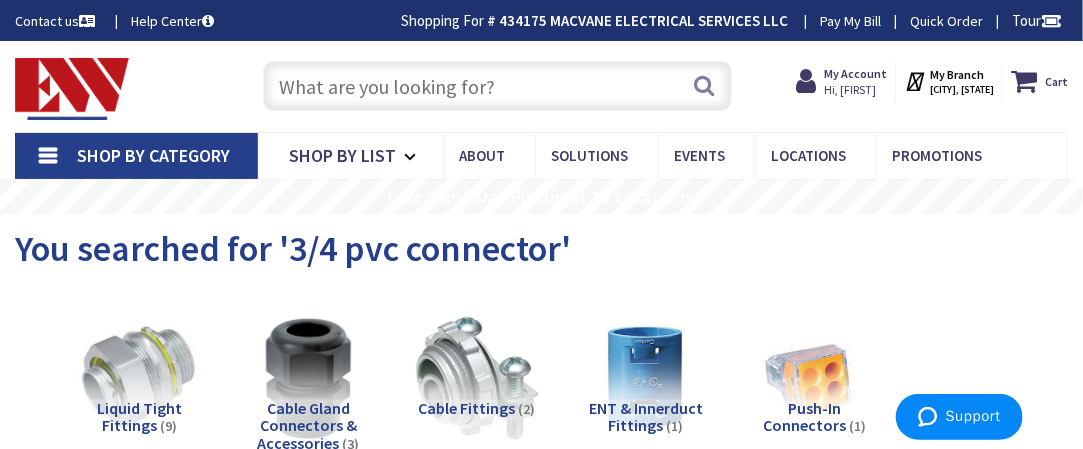click at bounding box center [497, 86] 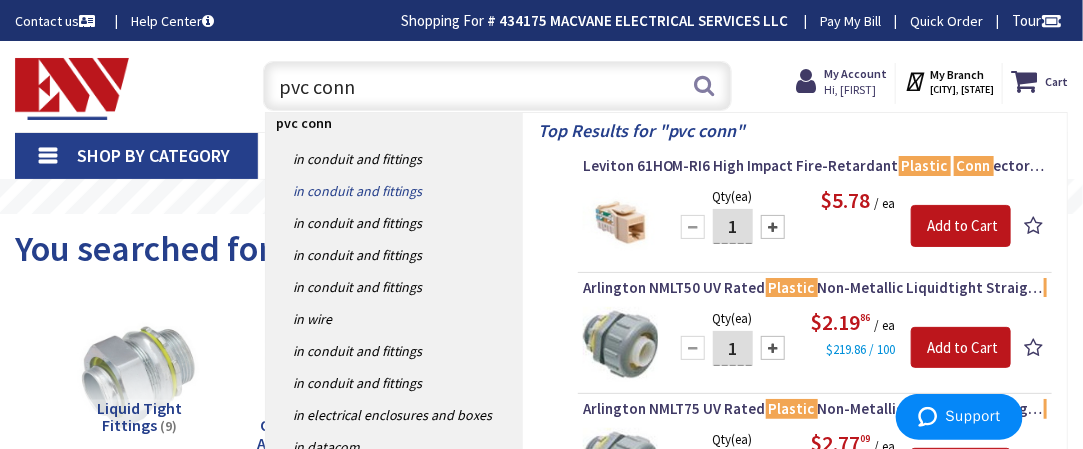 type on "pvc conn" 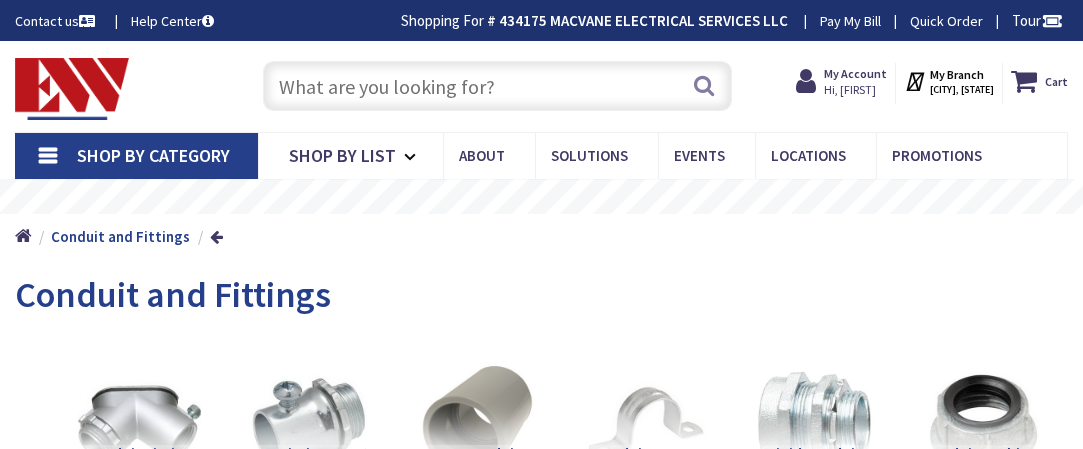 scroll, scrollTop: 0, scrollLeft: 0, axis: both 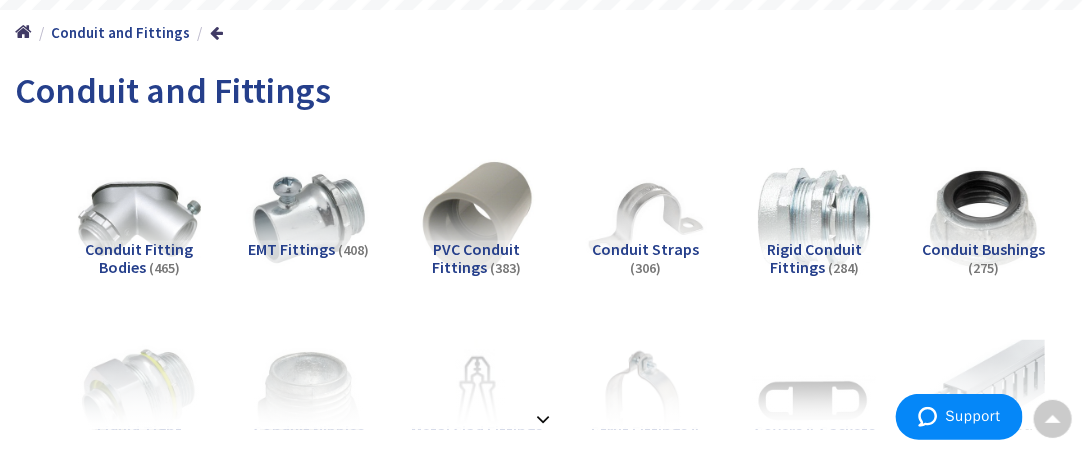click on "PVC Conduit Fittings" at bounding box center (477, 258) 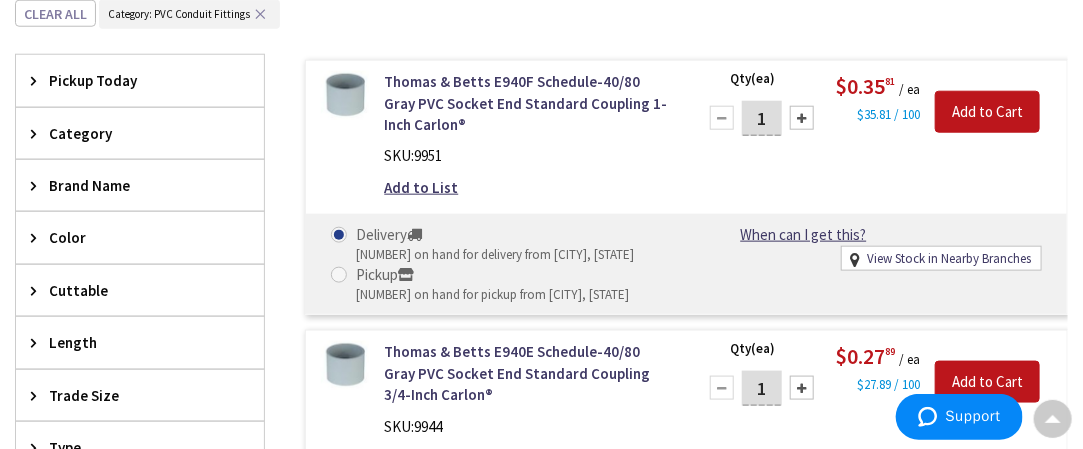 scroll, scrollTop: 0, scrollLeft: 0, axis: both 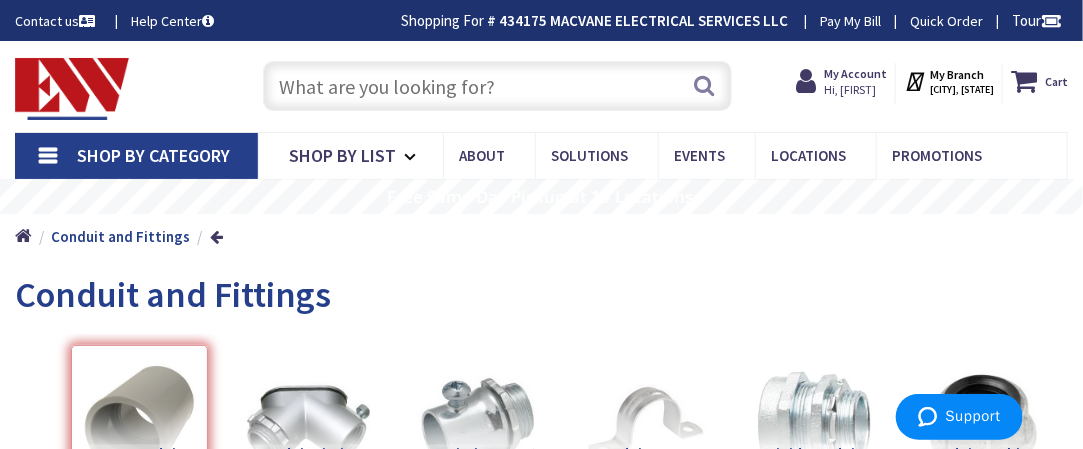 click at bounding box center (497, 86) 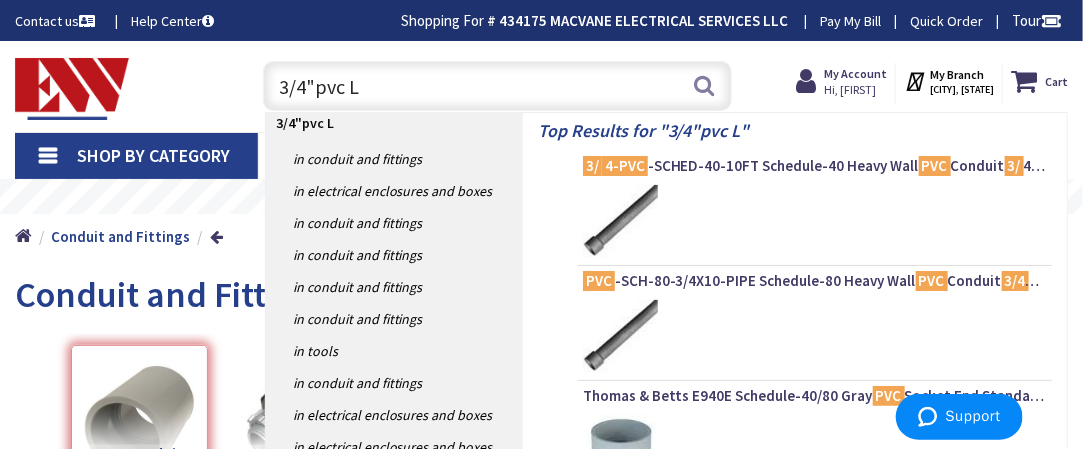 type on "3/4"pvc LB" 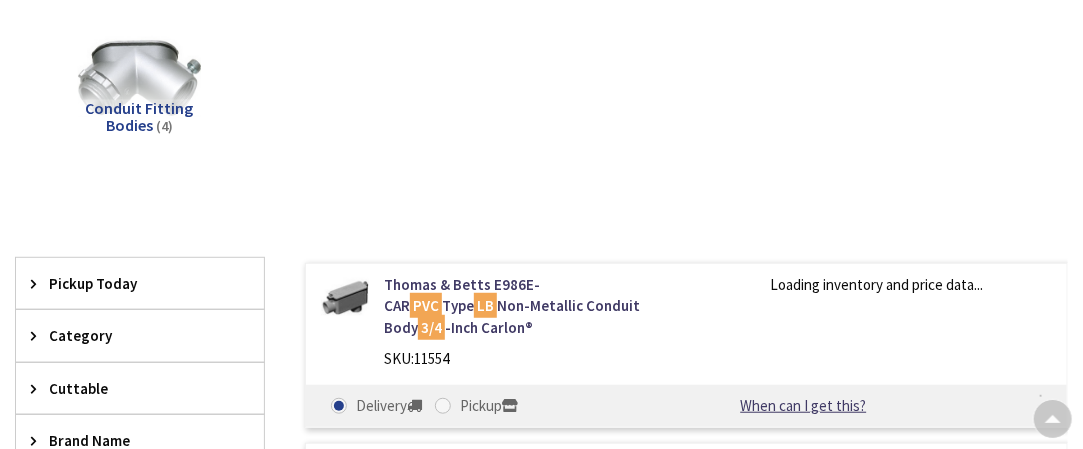 scroll, scrollTop: 300, scrollLeft: 0, axis: vertical 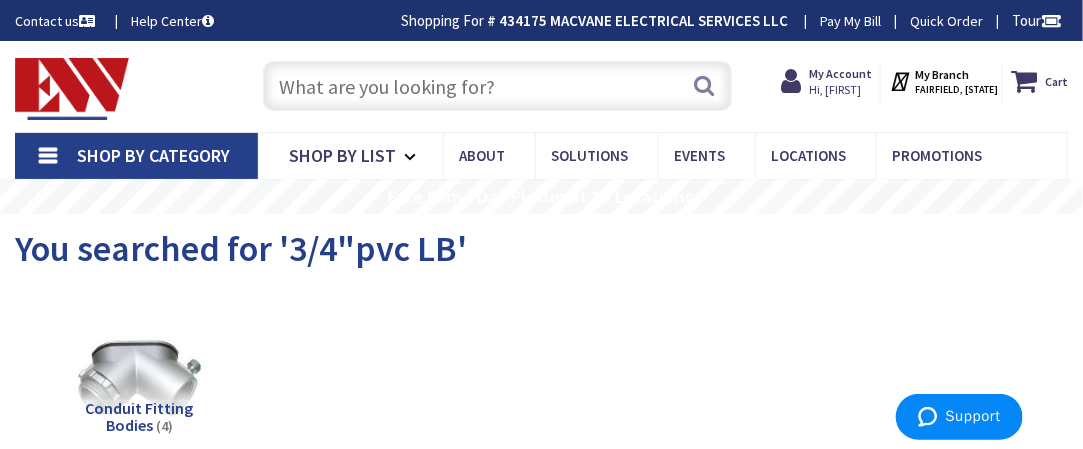 click at bounding box center (497, 86) 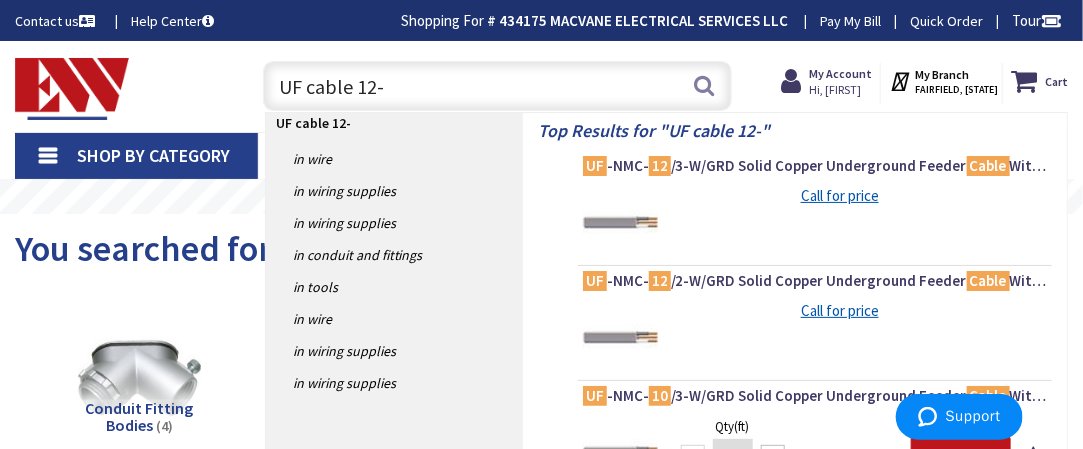 type on "UF cable 12-2" 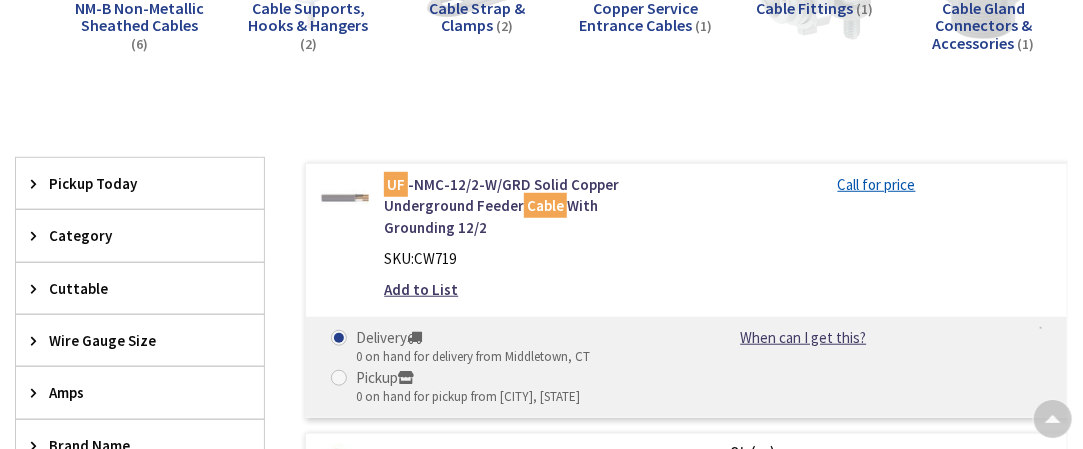 scroll, scrollTop: 400, scrollLeft: 0, axis: vertical 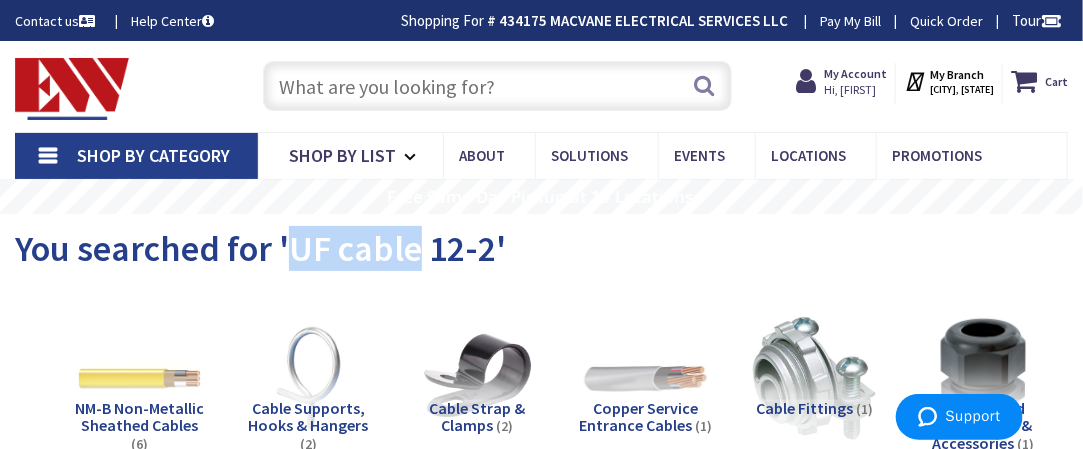 drag, startPoint x: 421, startPoint y: 248, endPoint x: 292, endPoint y: 248, distance: 129 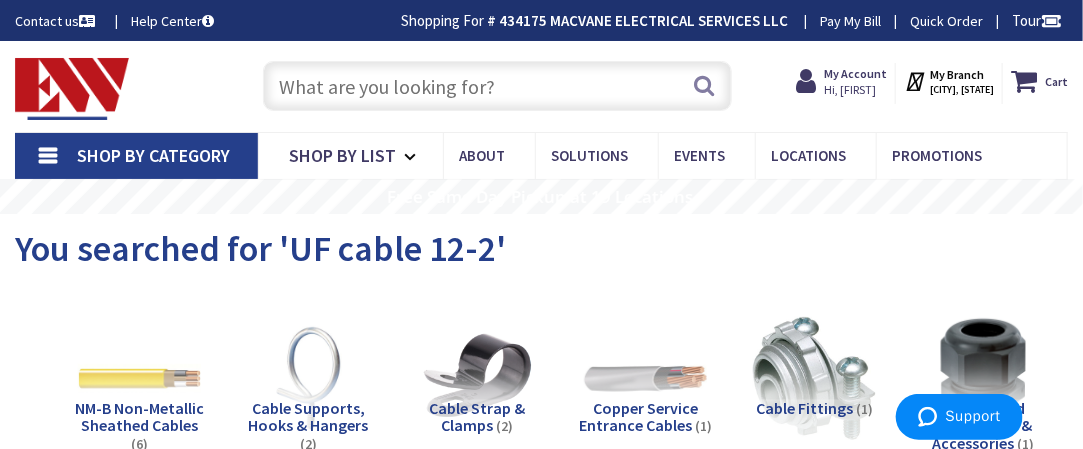 click at bounding box center (497, 86) 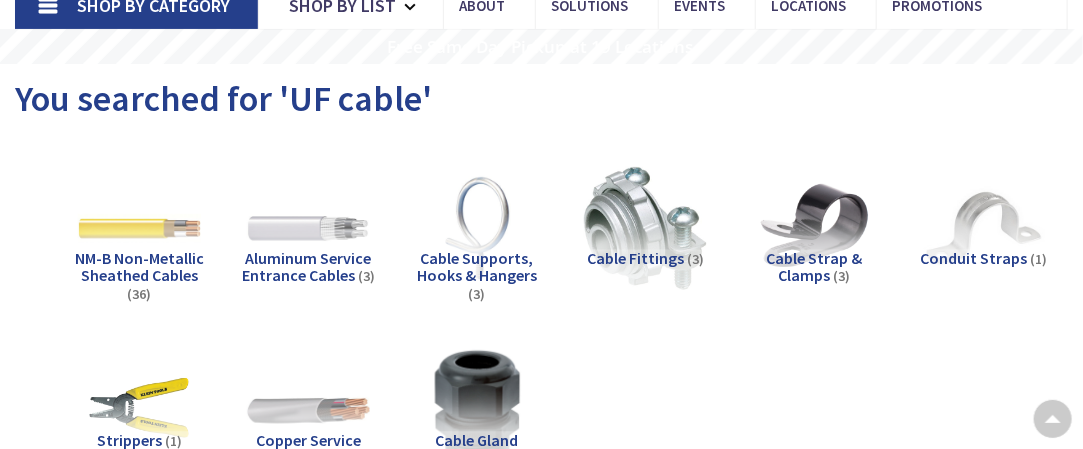 scroll, scrollTop: 150, scrollLeft: 0, axis: vertical 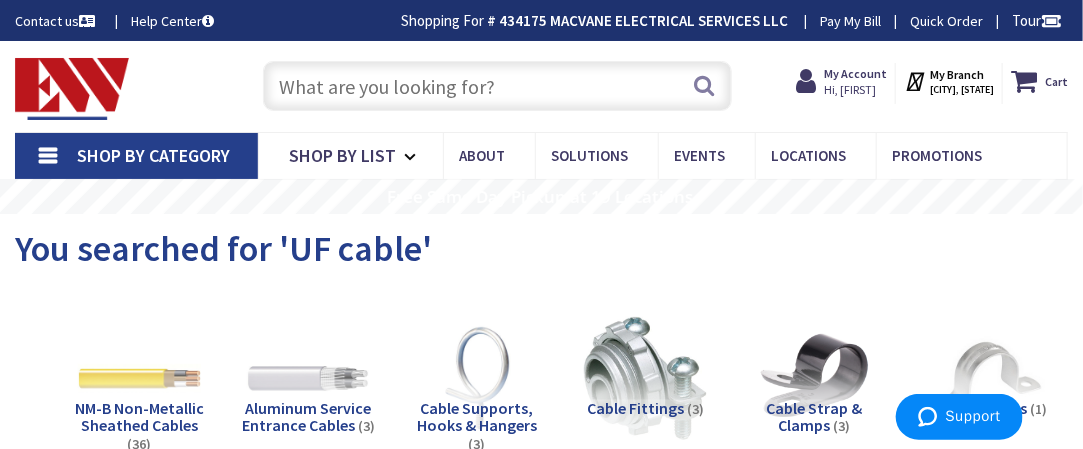 click at bounding box center (497, 86) 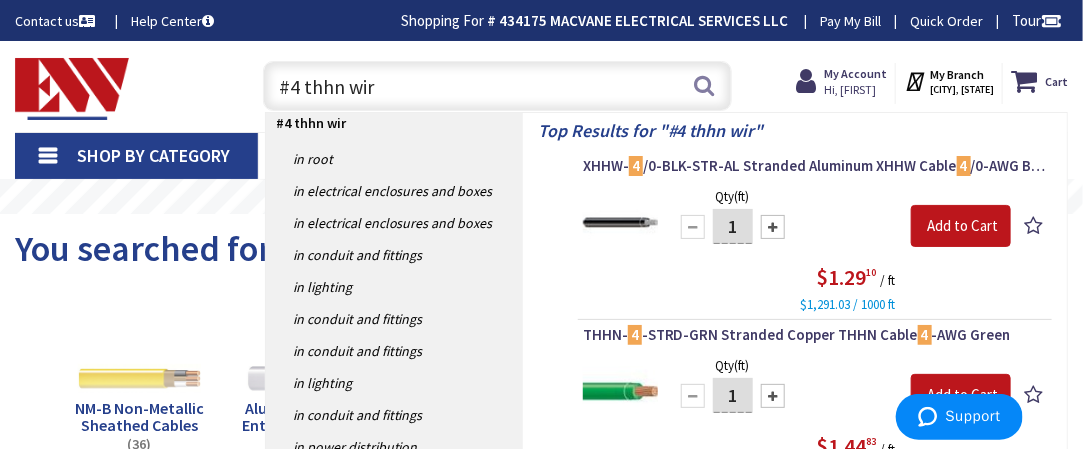 type on "#4 thhn wire" 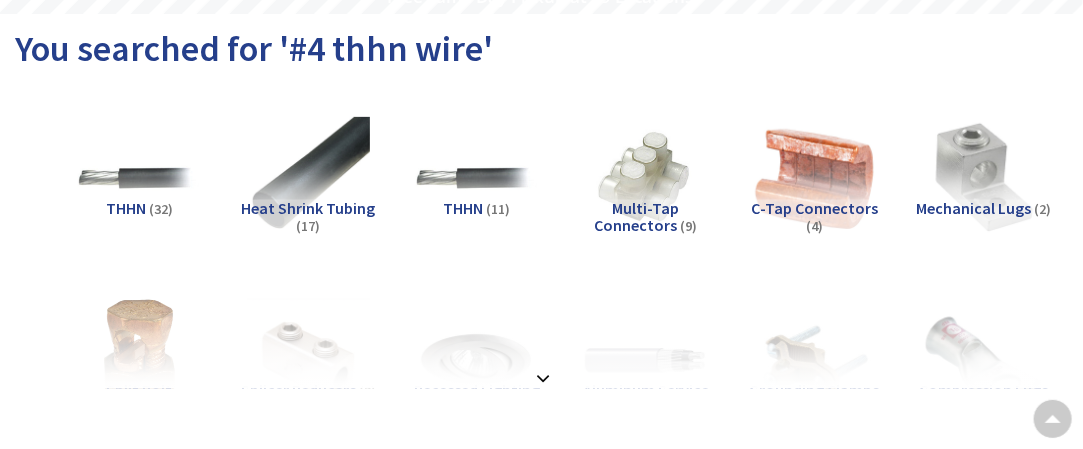 scroll, scrollTop: 200, scrollLeft: 0, axis: vertical 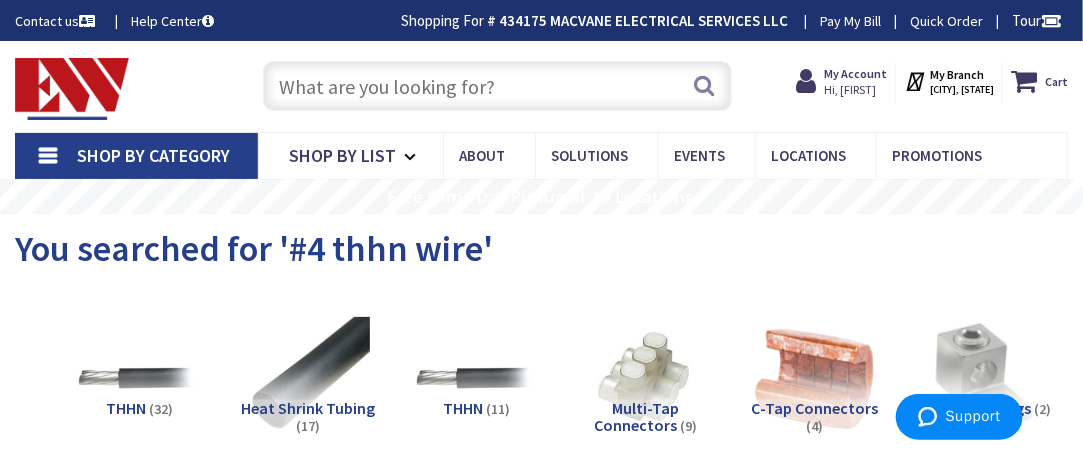 click at bounding box center [497, 86] 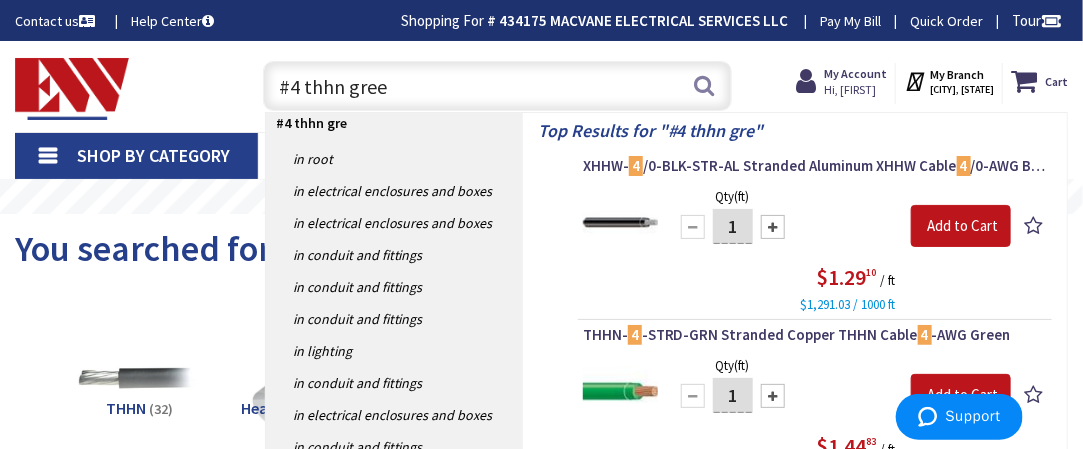 type on "#4 thhn green" 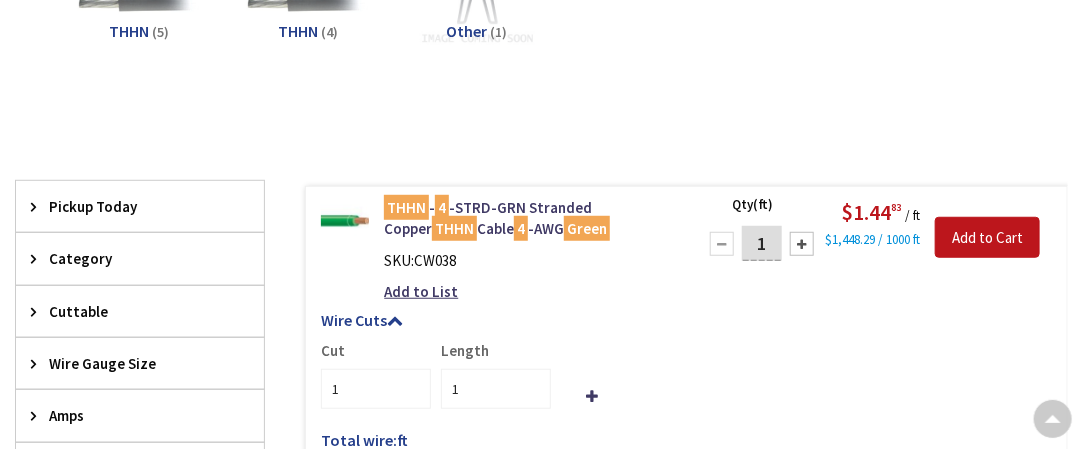 scroll, scrollTop: 400, scrollLeft: 0, axis: vertical 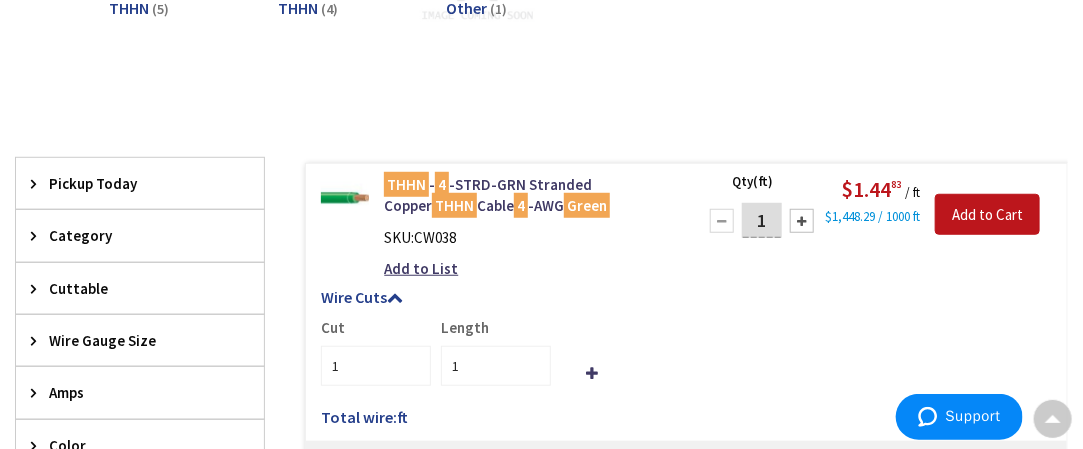 click at bounding box center [802, 221] 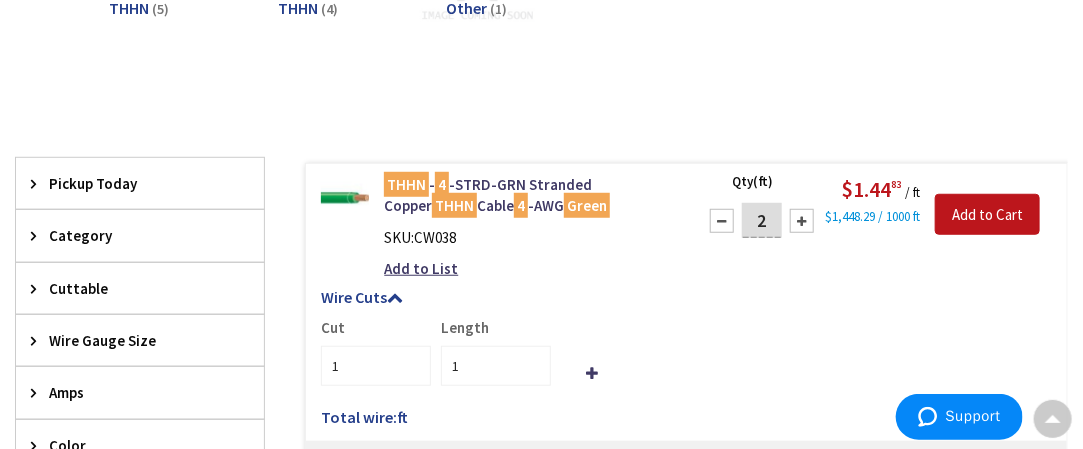 type on "2" 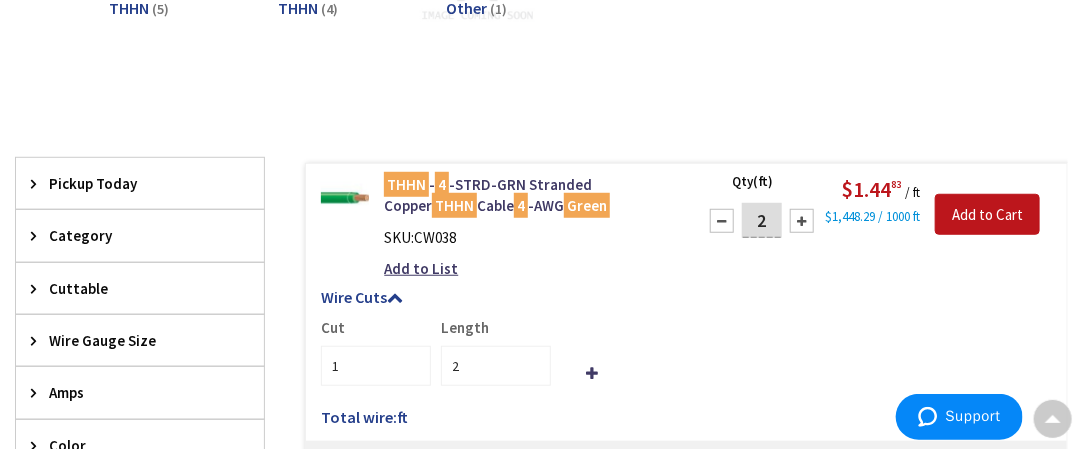 click at bounding box center [802, 221] 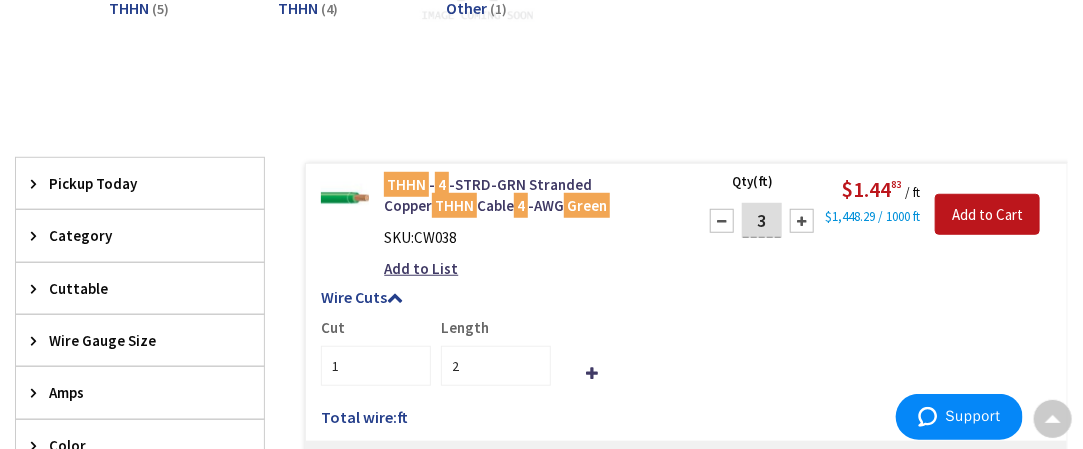 type on "3" 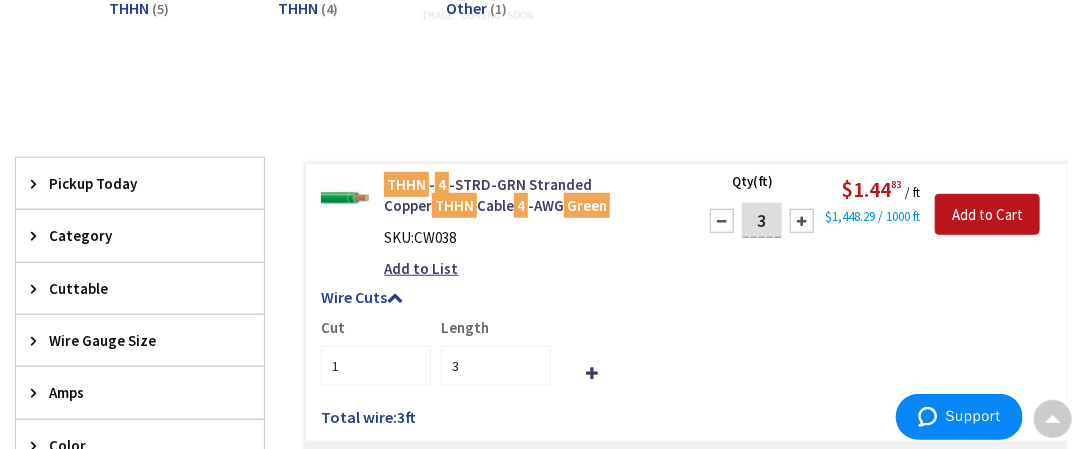 click at bounding box center [802, 221] 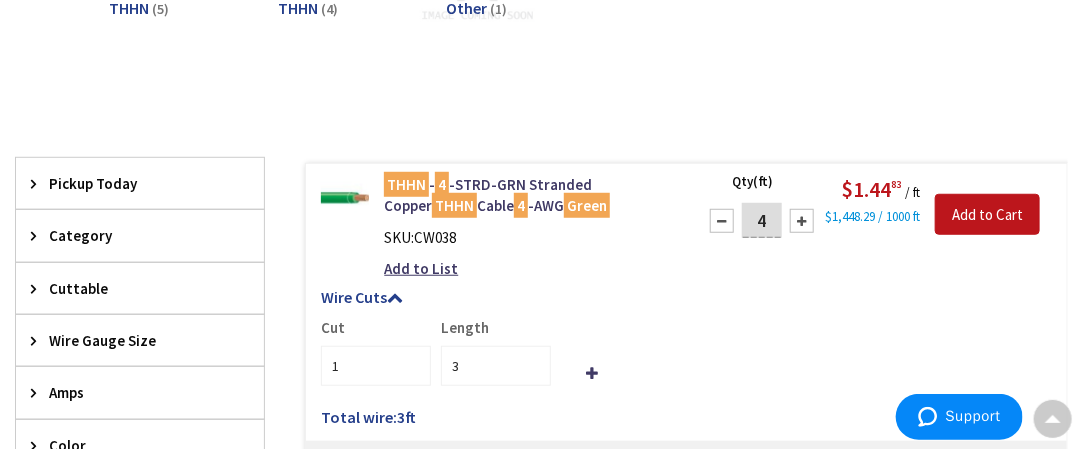 type on "4" 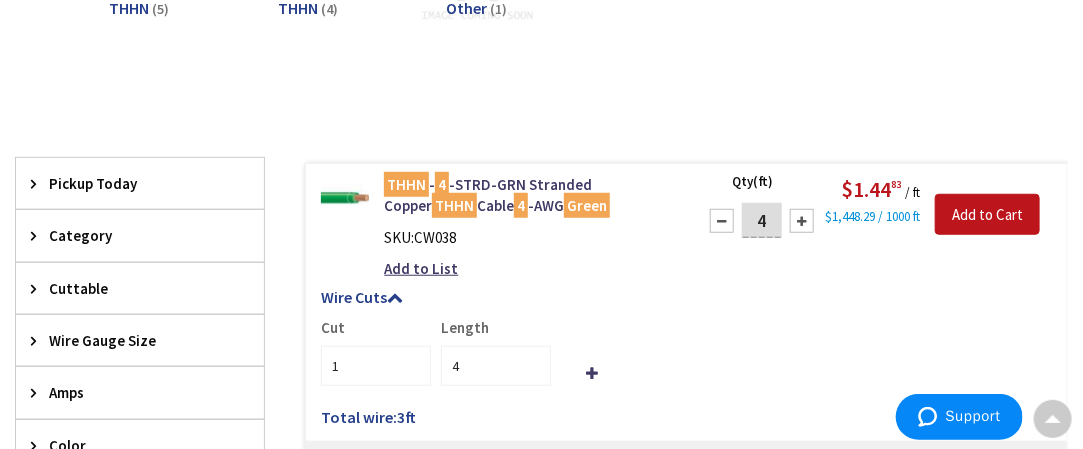click at bounding box center (802, 221) 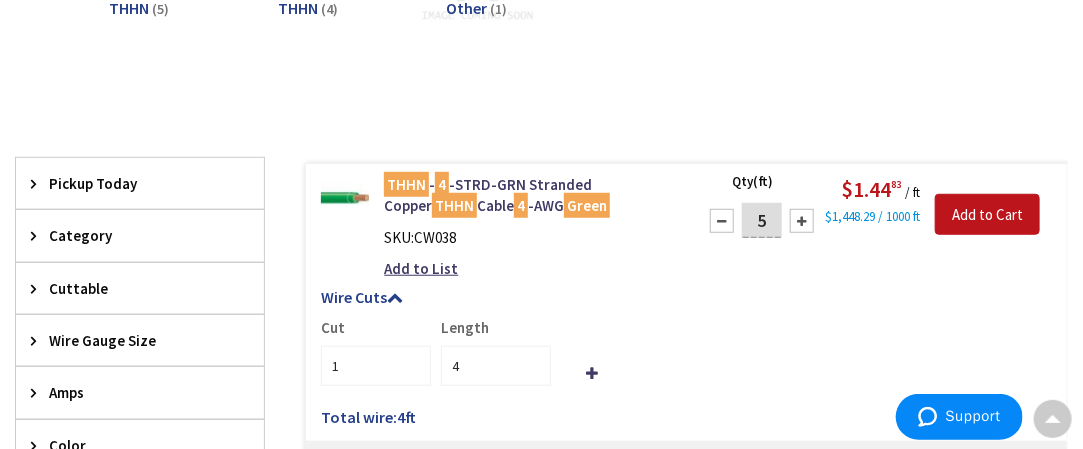 type on "5" 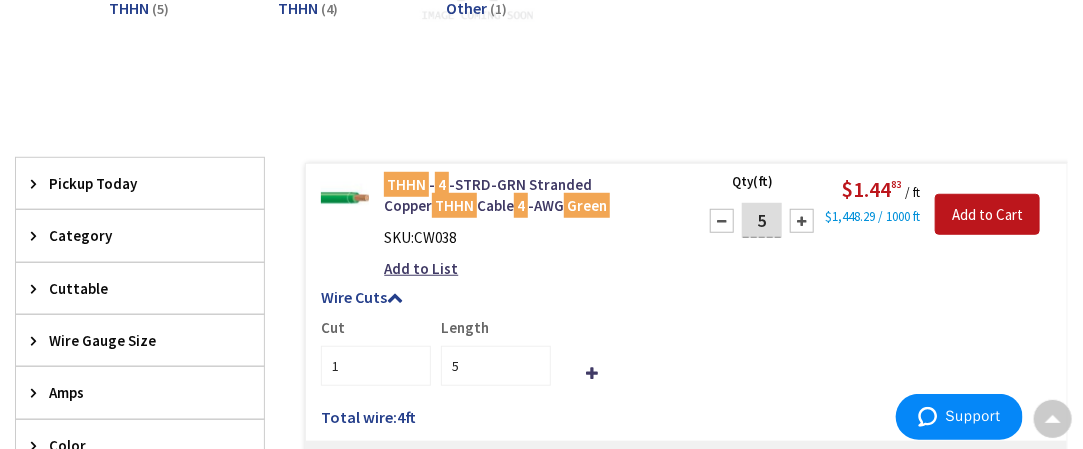 click at bounding box center [802, 221] 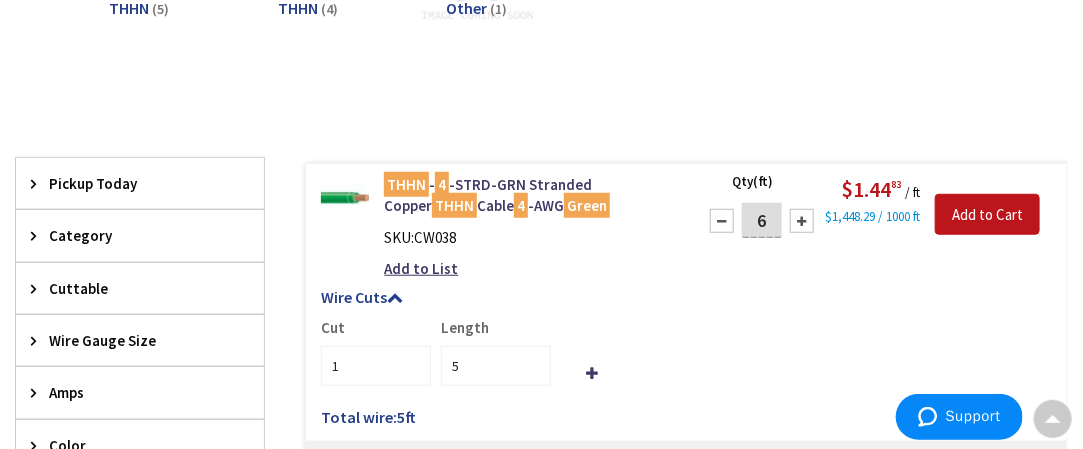 type on "6" 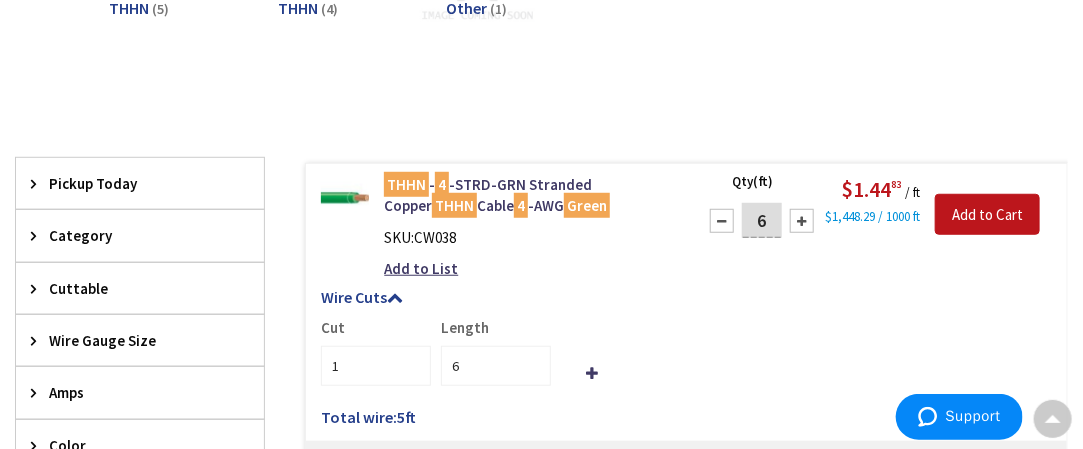 click at bounding box center (802, 221) 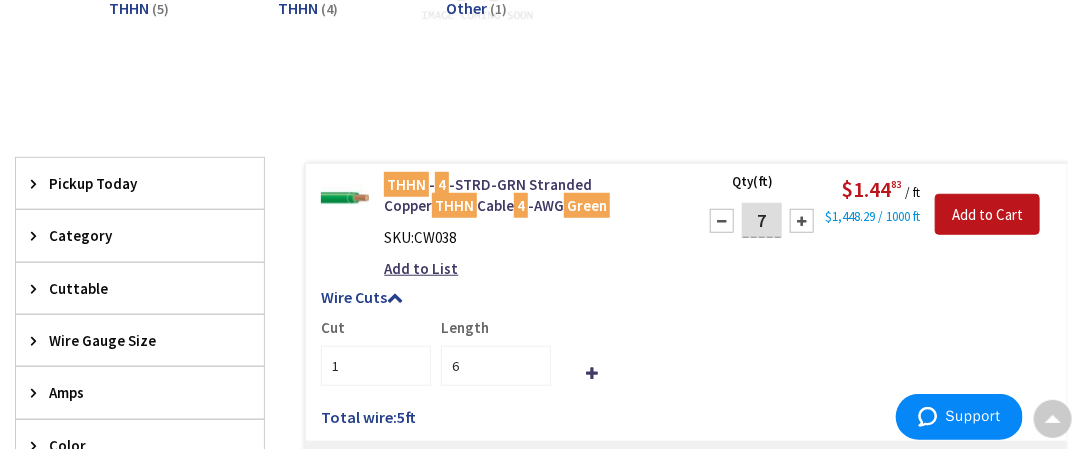 type on "7" 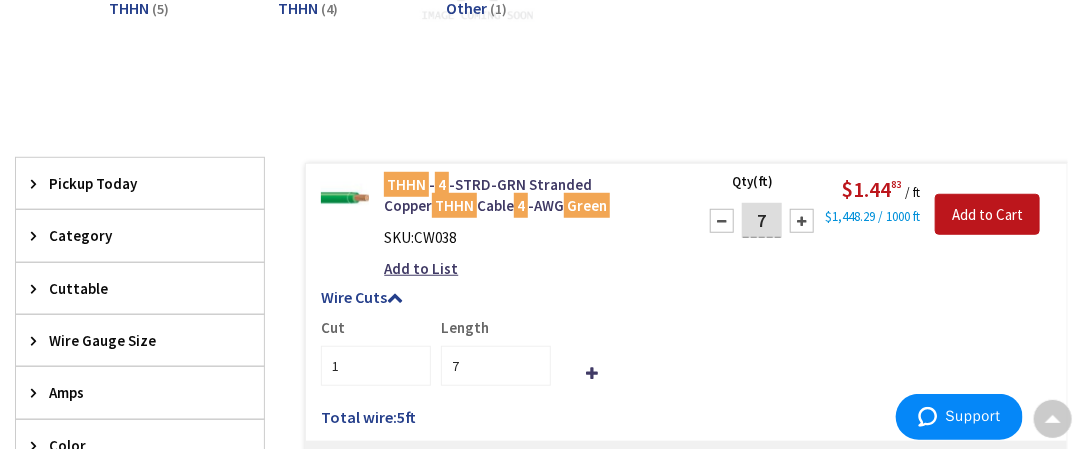click at bounding box center [802, 221] 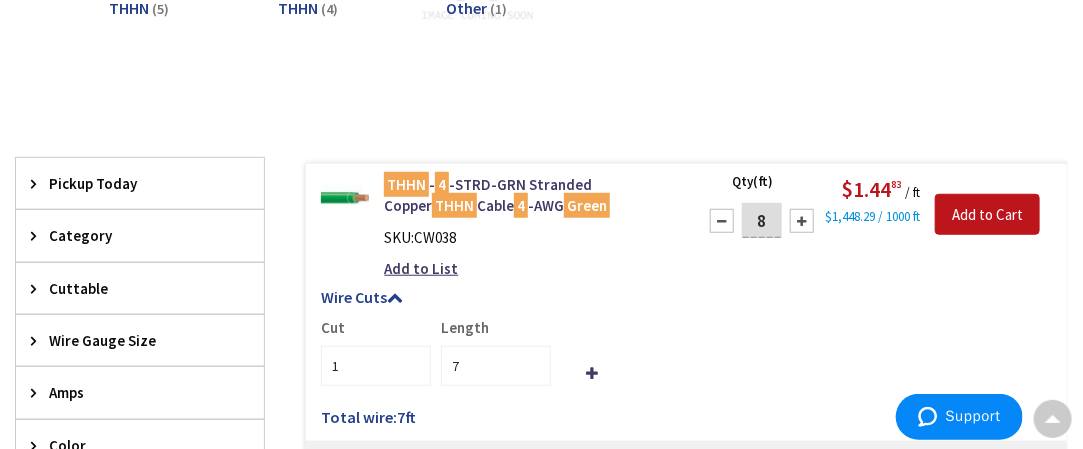 click at bounding box center (802, 221) 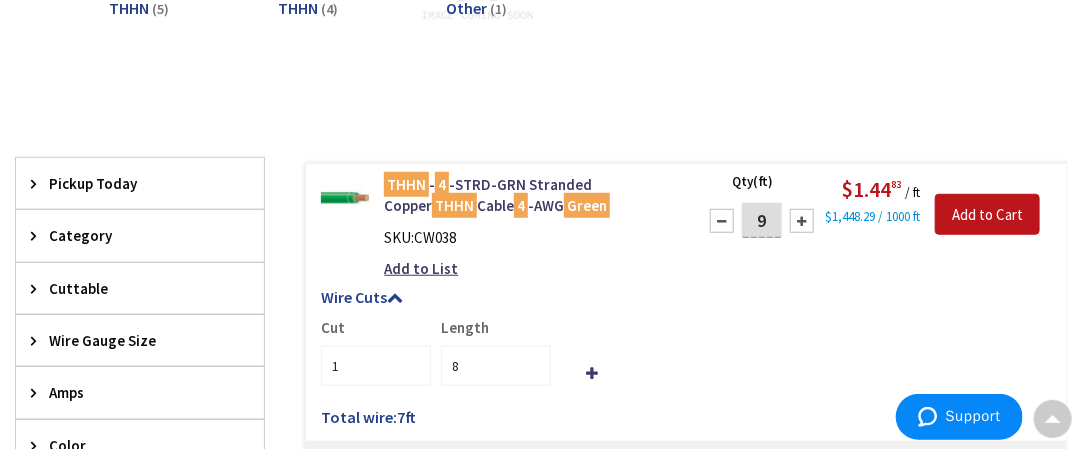 type on "9" 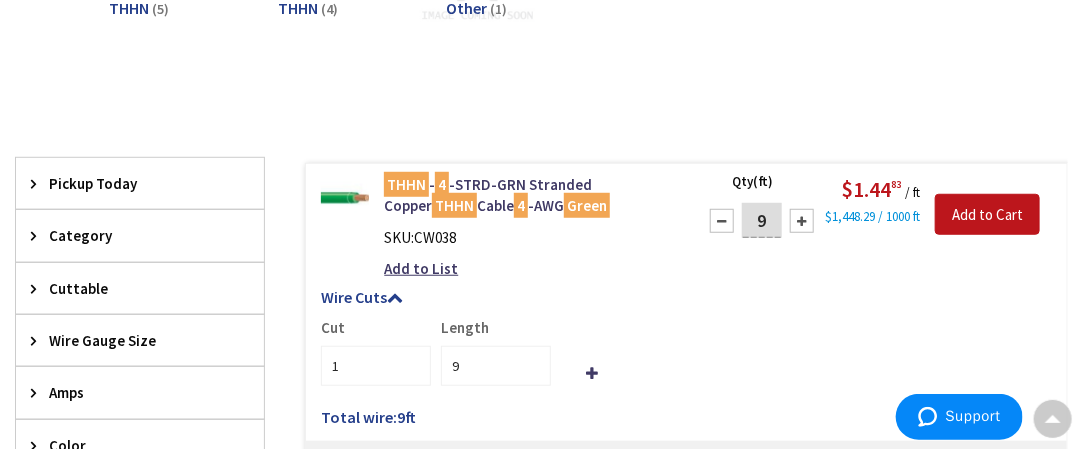 click at bounding box center (802, 221) 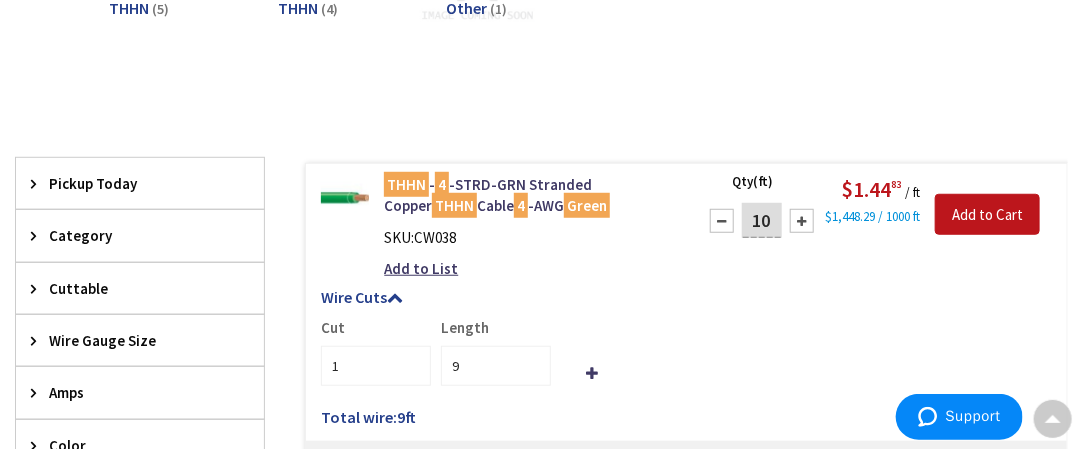 type on "10" 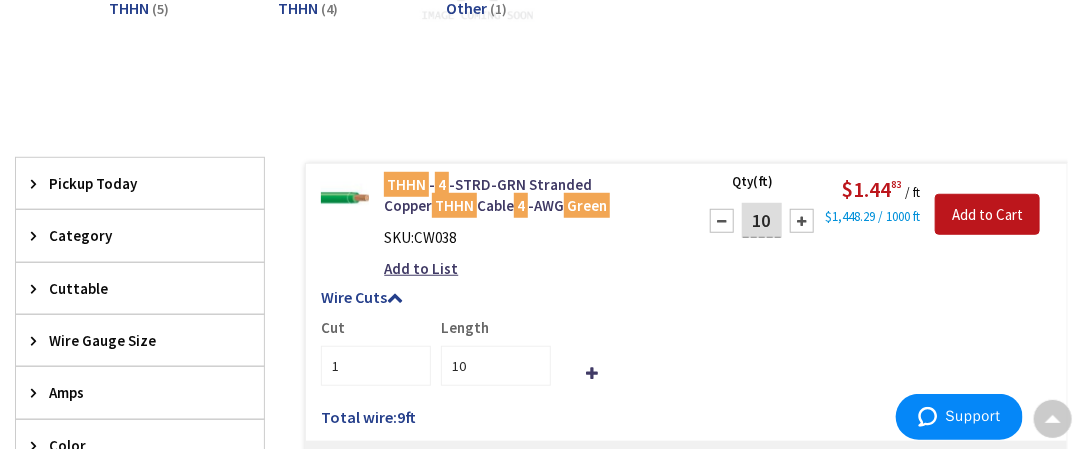 click at bounding box center [802, 221] 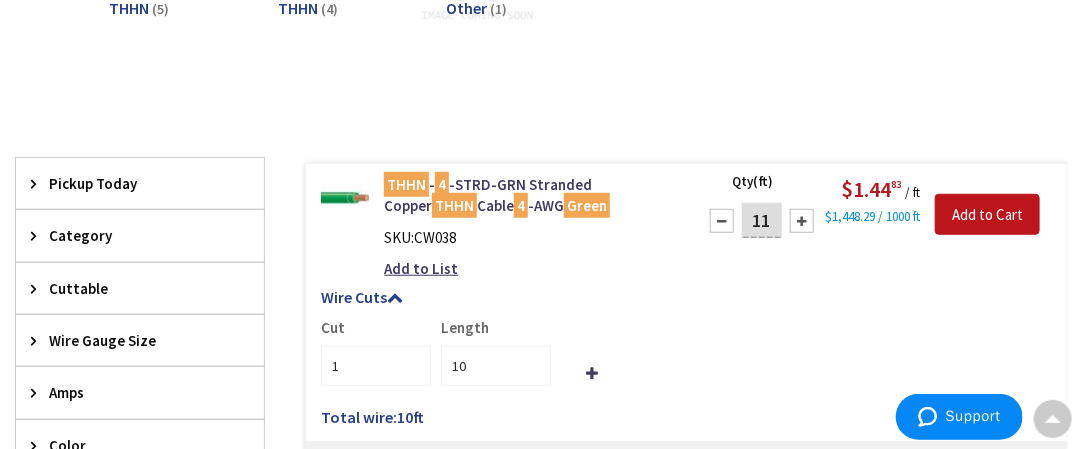 type on "11" 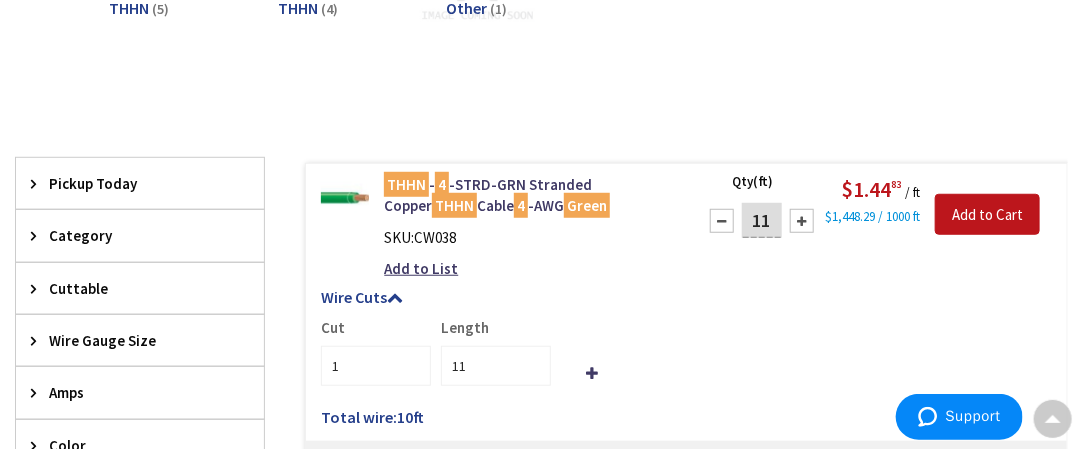 click at bounding box center (802, 221) 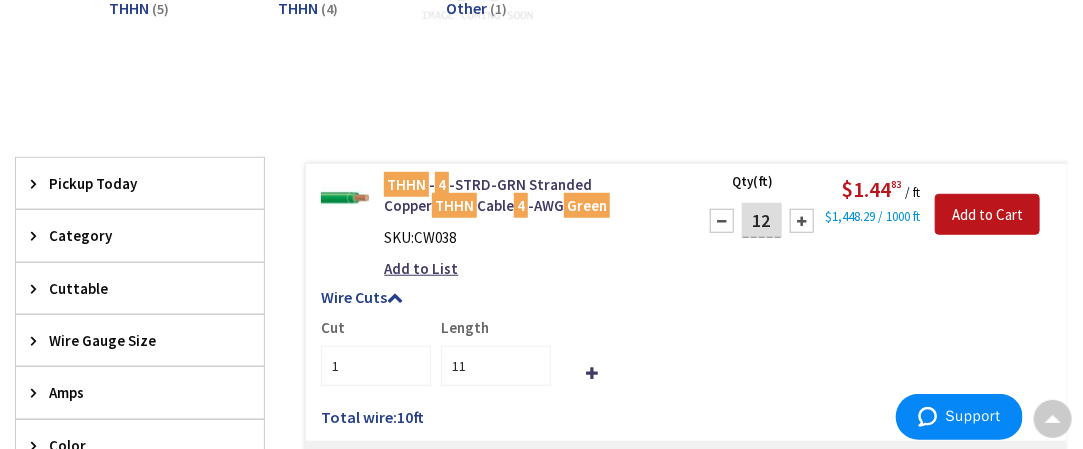 type on "12" 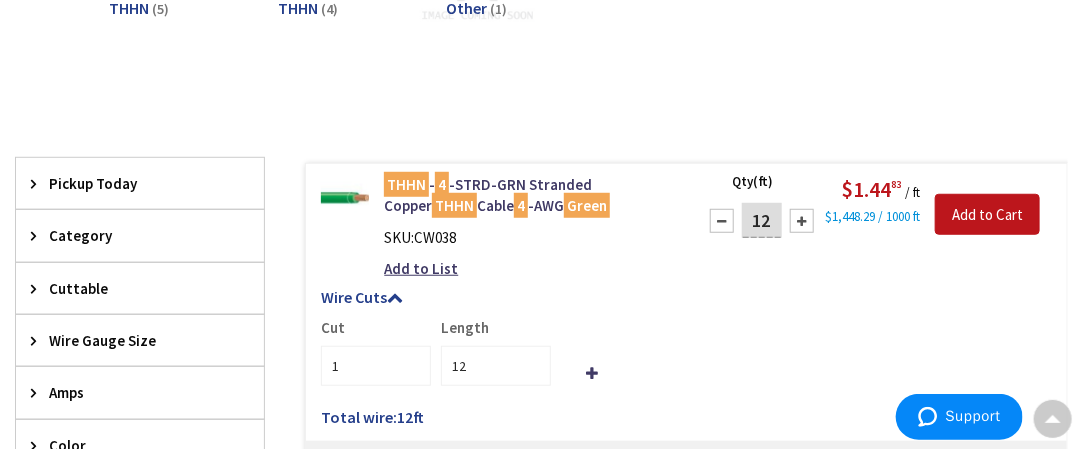 click at bounding box center [802, 221] 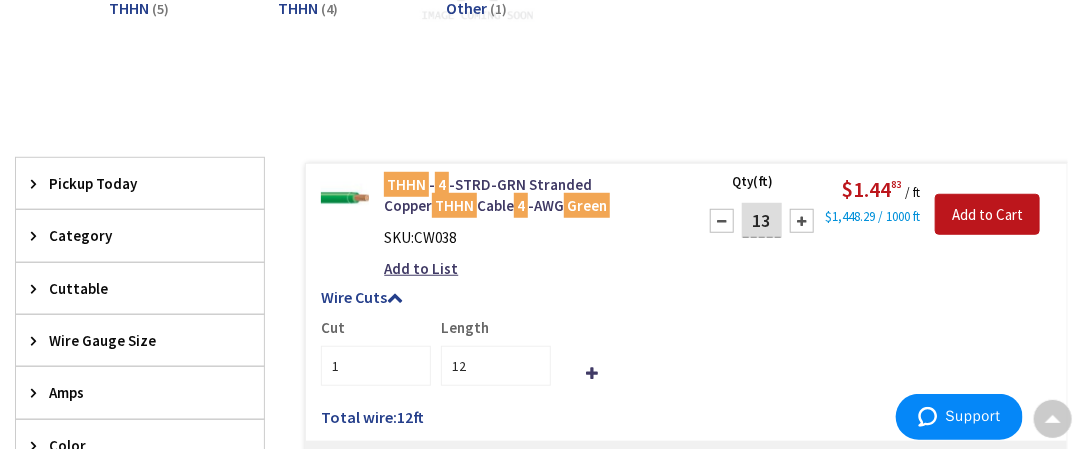 type on "13" 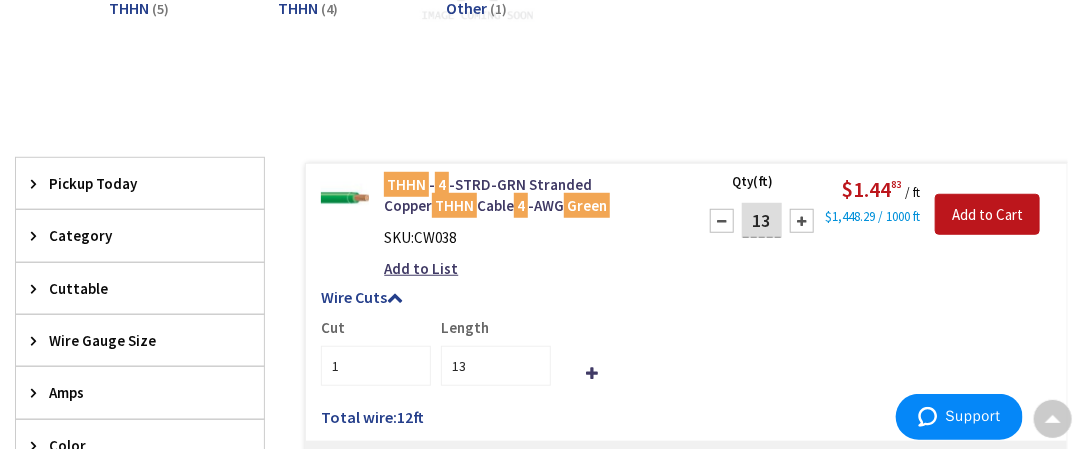click at bounding box center [802, 221] 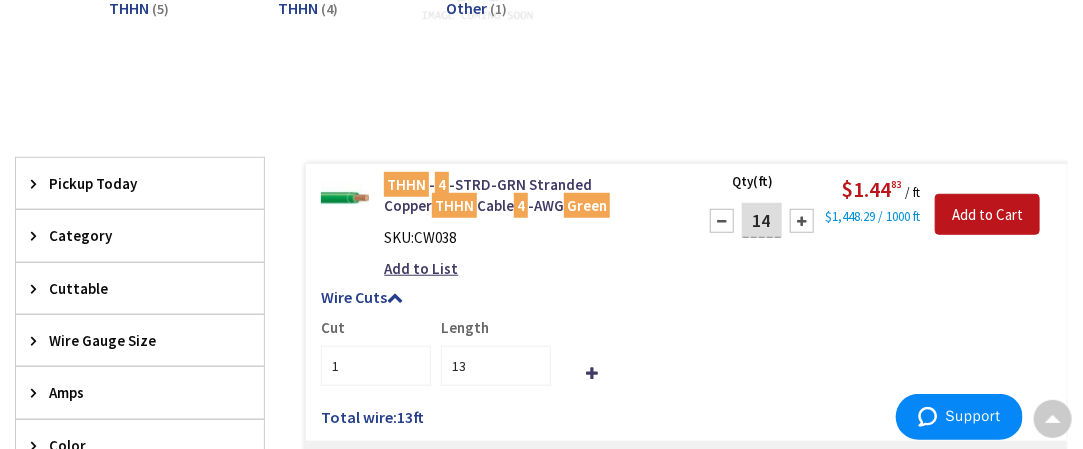 type on "14" 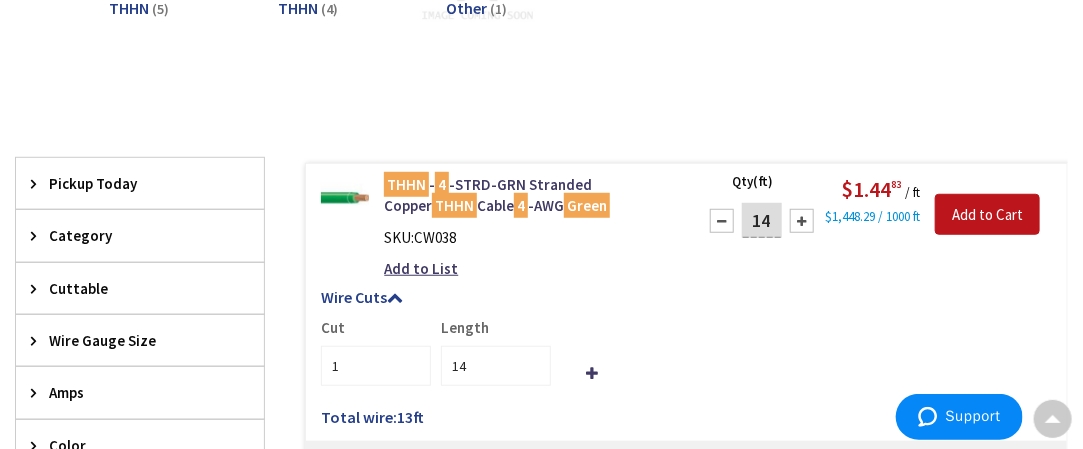 click at bounding box center [802, 221] 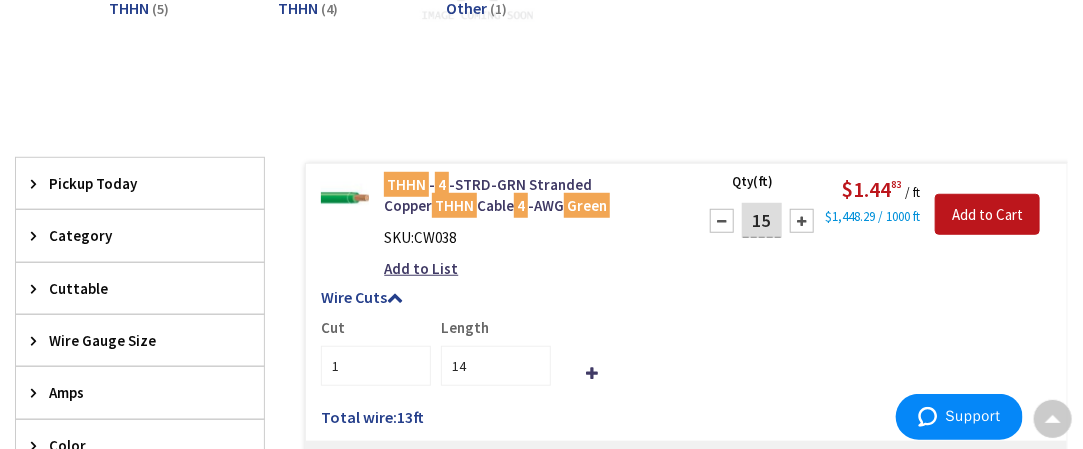 click at bounding box center [802, 221] 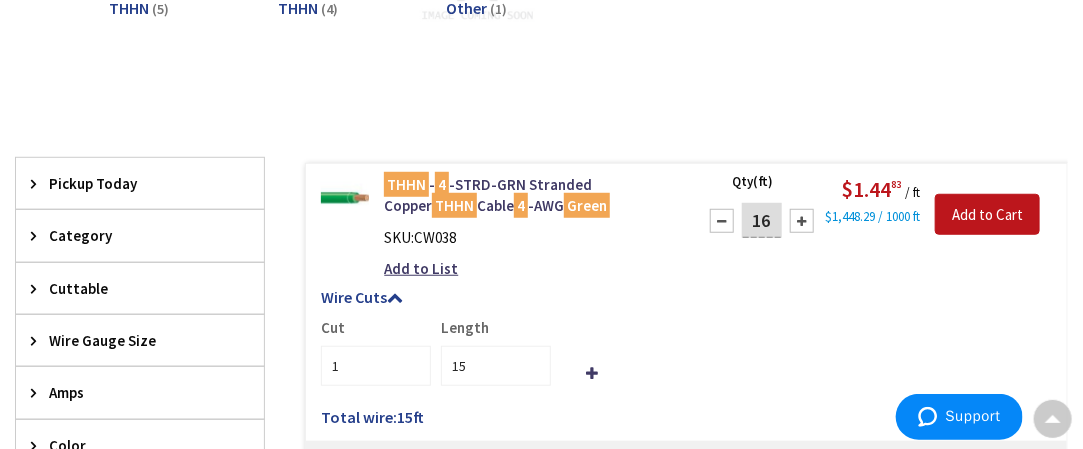 type on "16" 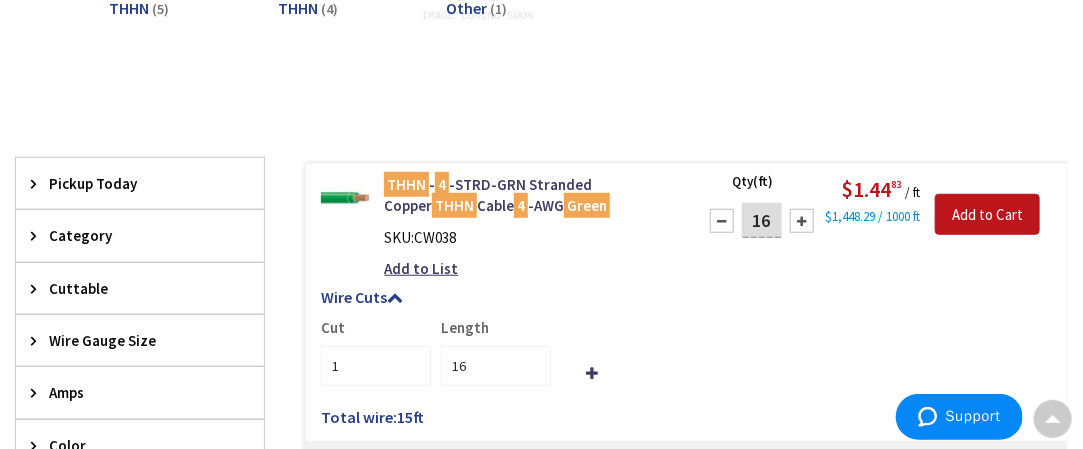 click at bounding box center (802, 221) 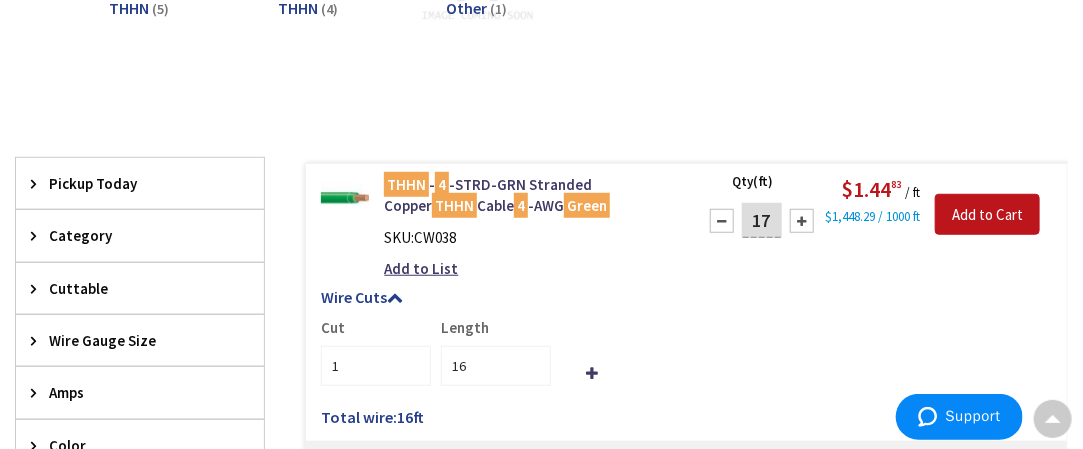 type on "17" 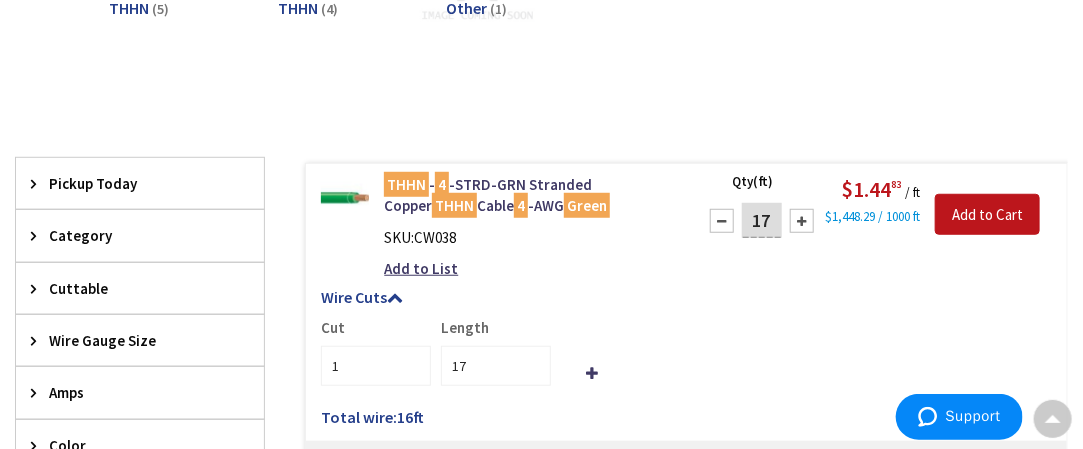 click at bounding box center [802, 221] 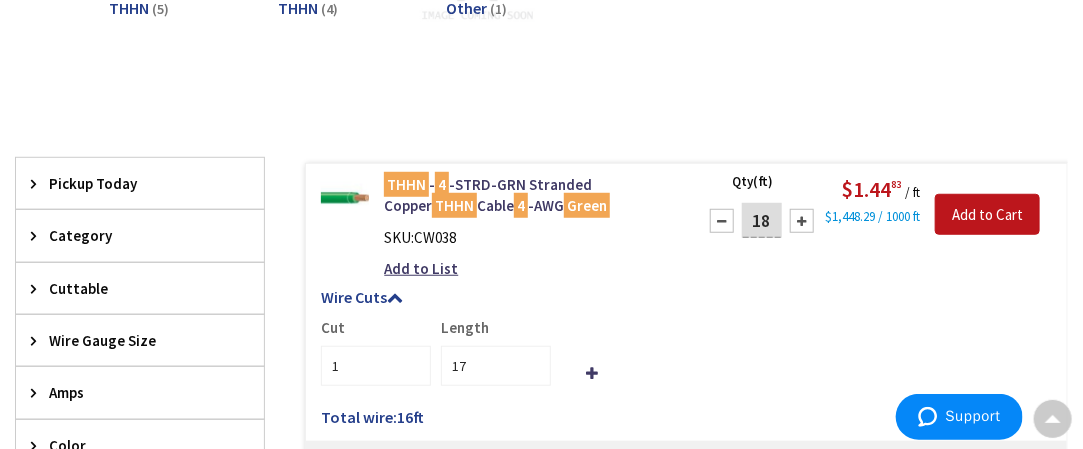 type on "18" 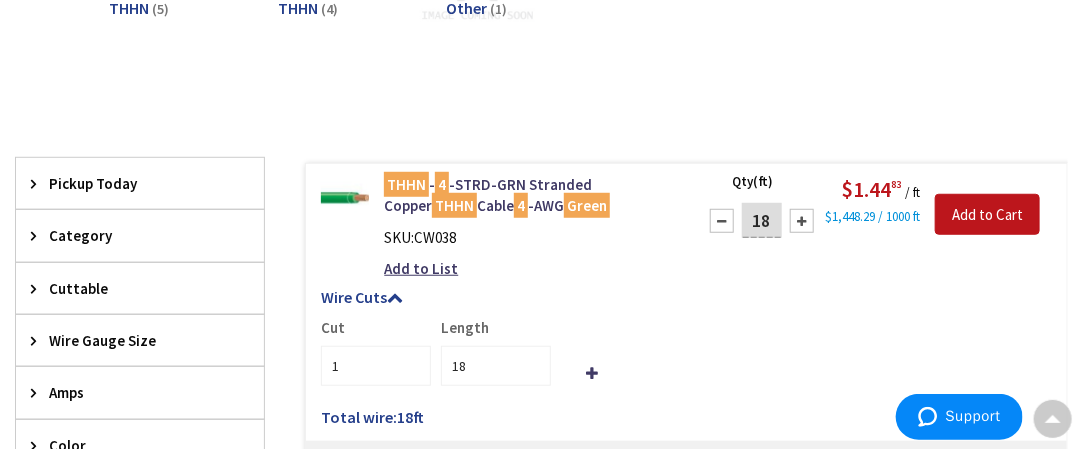 click at bounding box center (802, 221) 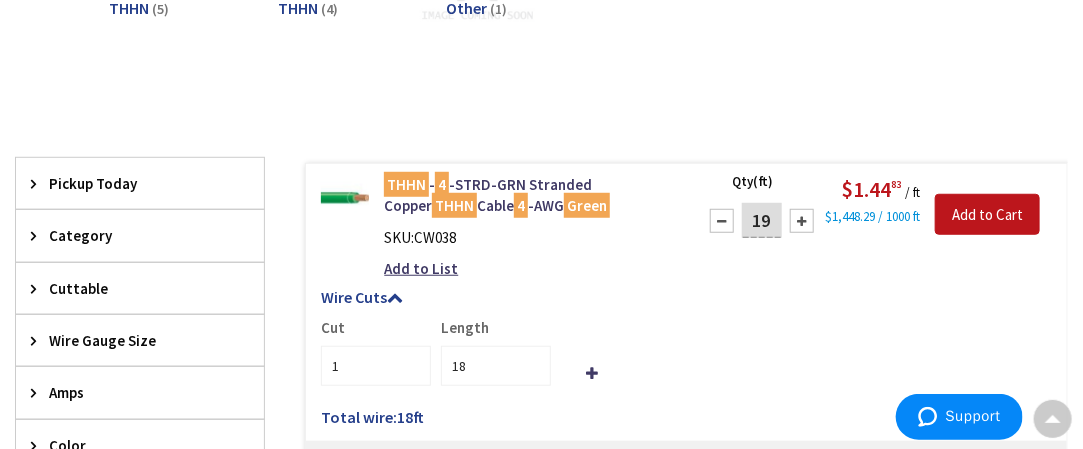 type on "19" 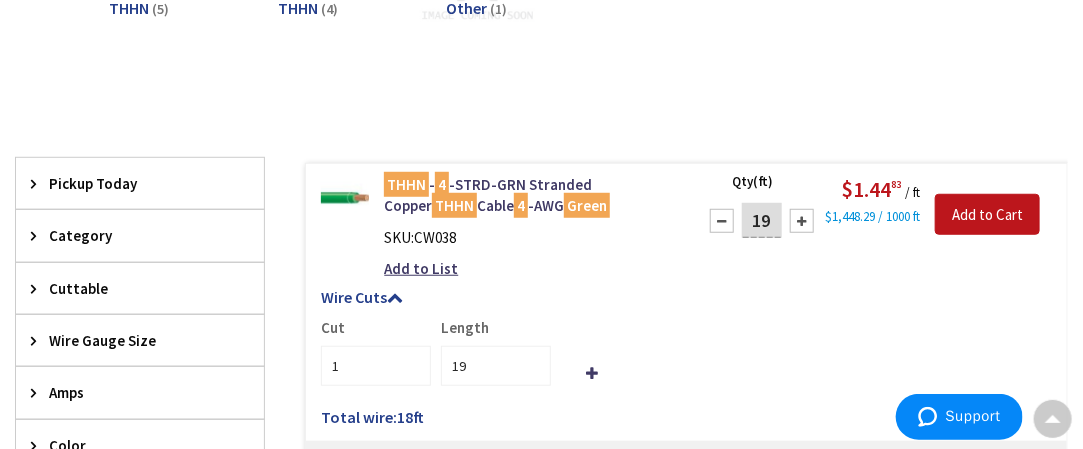 click at bounding box center [802, 221] 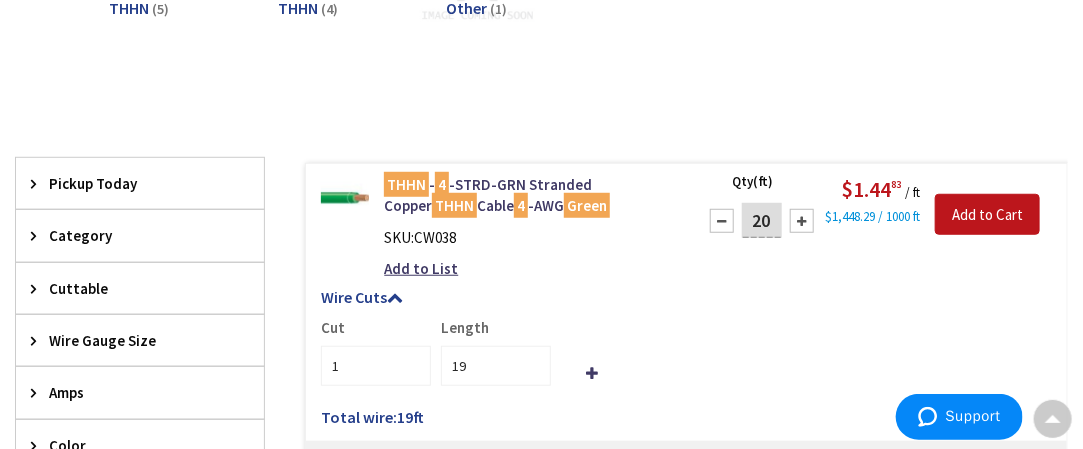 type on "20" 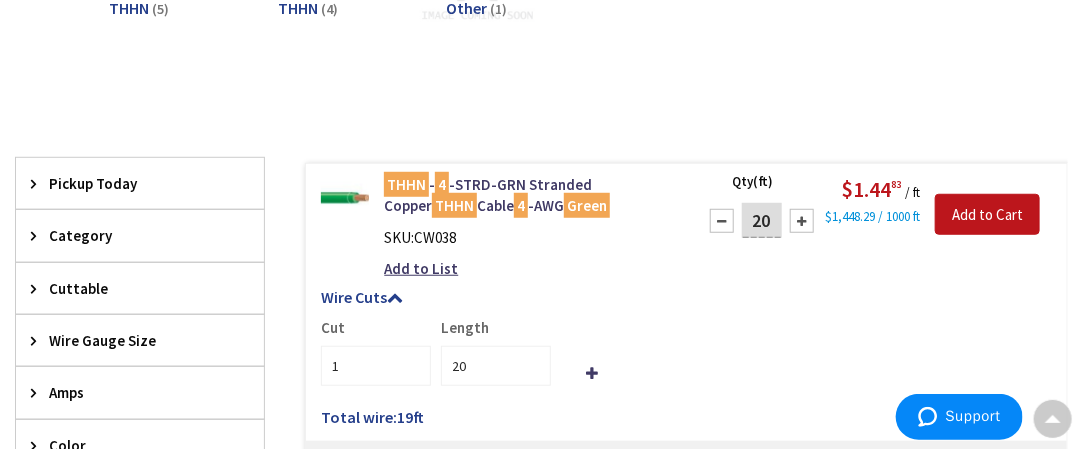 click at bounding box center [802, 221] 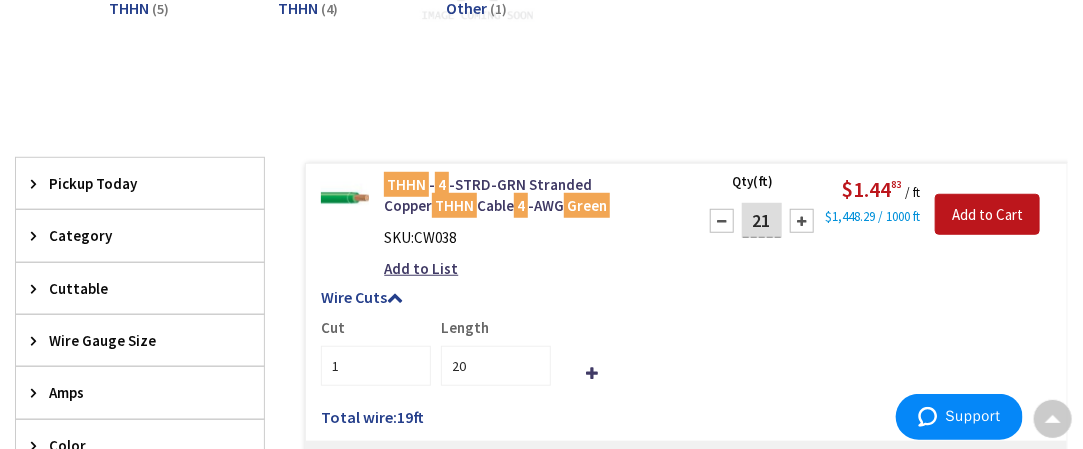 type on "21" 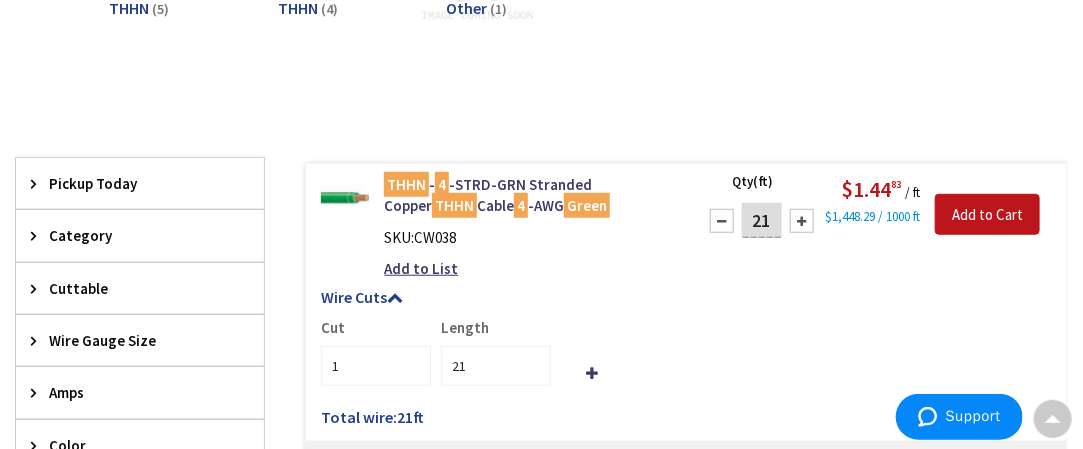 click at bounding box center [802, 221] 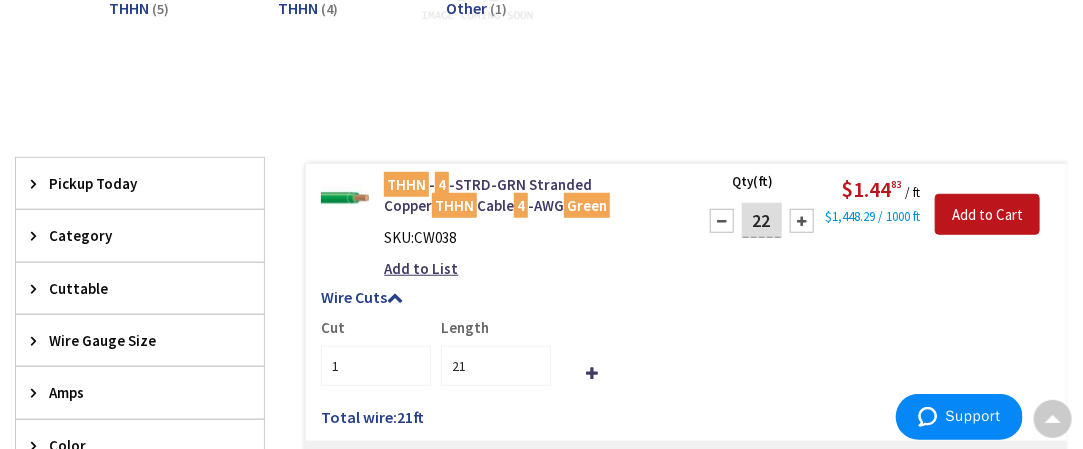 click at bounding box center [802, 221] 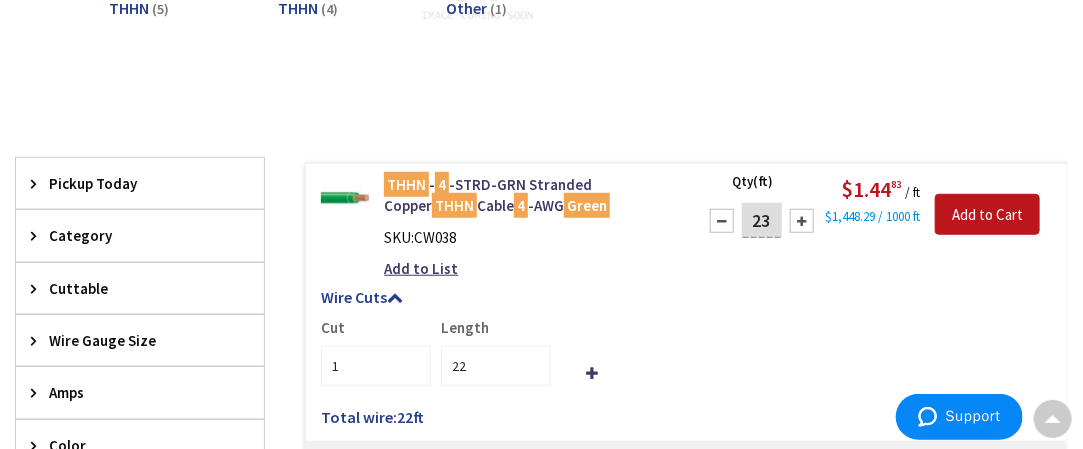 type on "23" 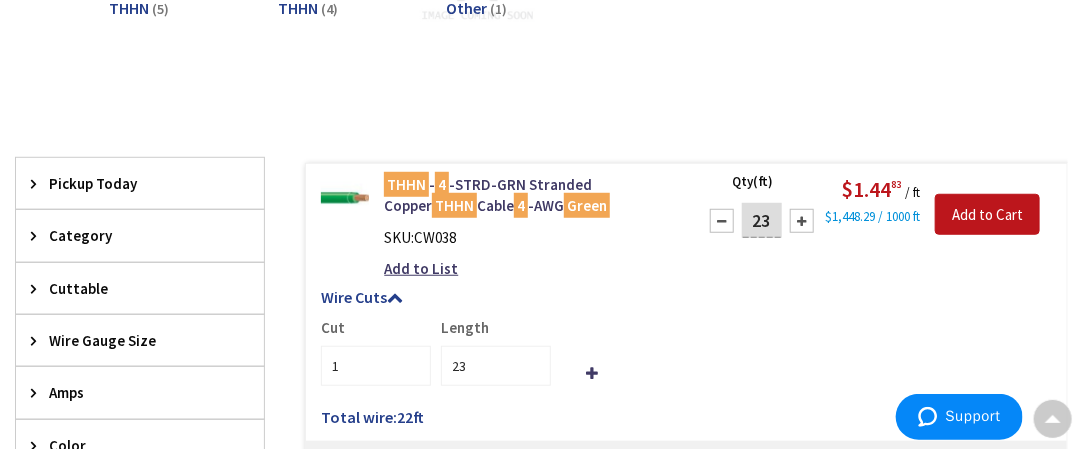click at bounding box center (802, 221) 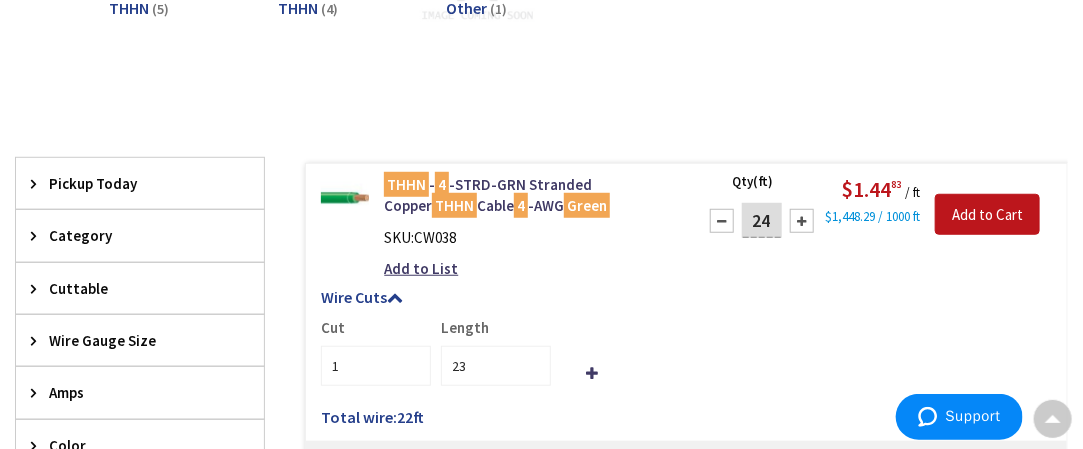 type on "24" 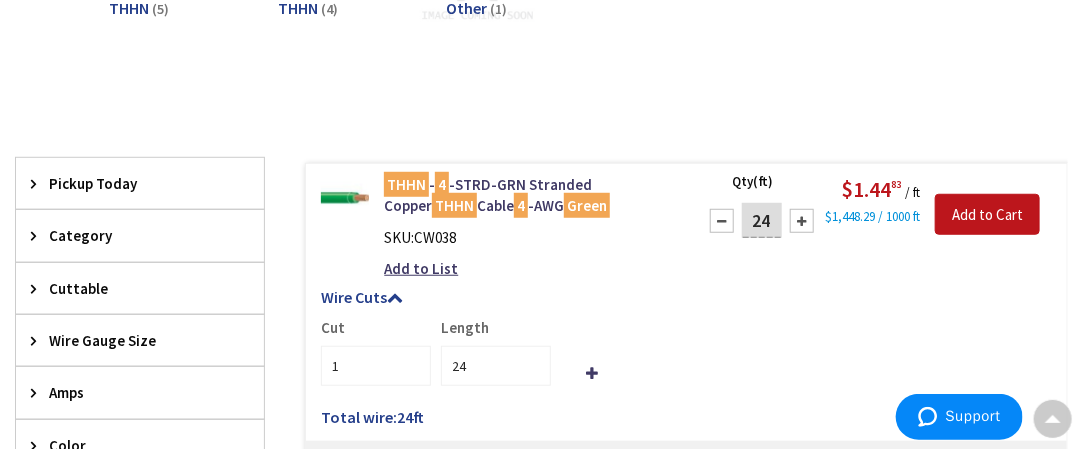click at bounding box center (802, 221) 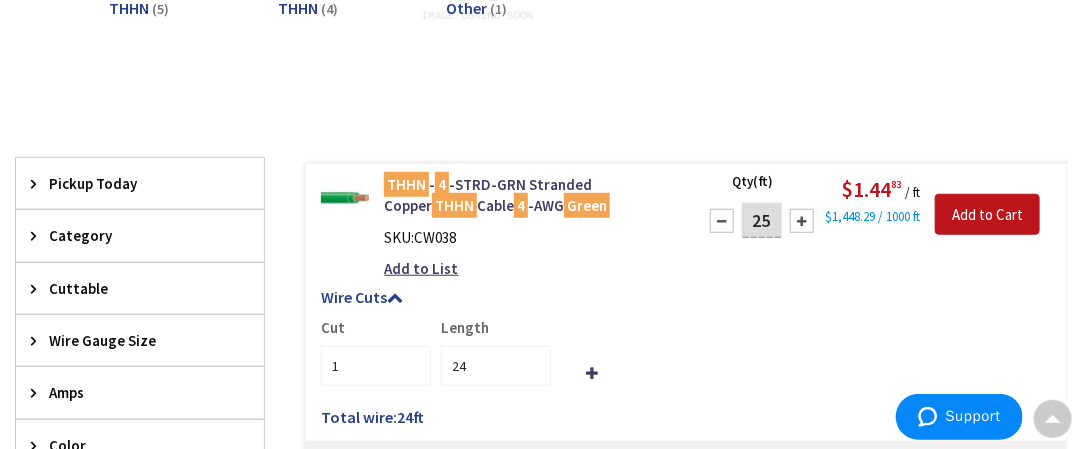 type on "25" 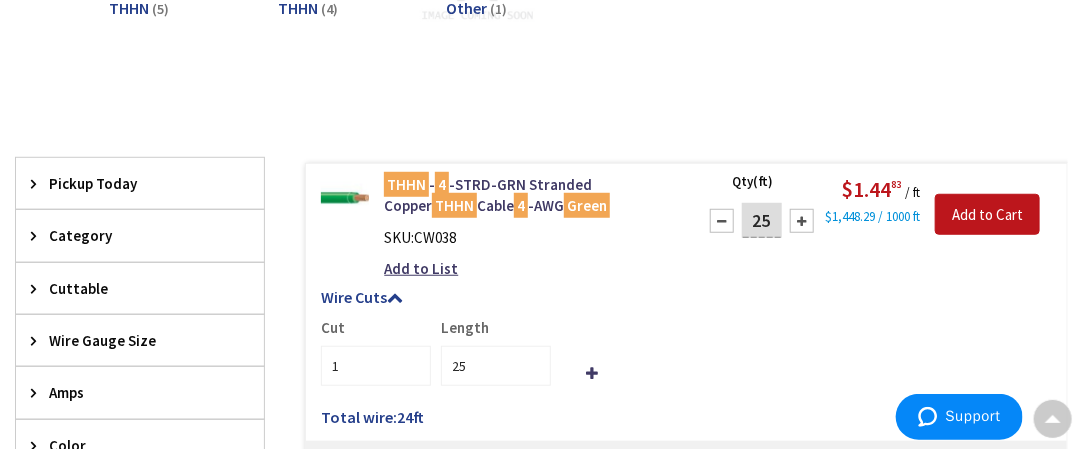 click at bounding box center (802, 221) 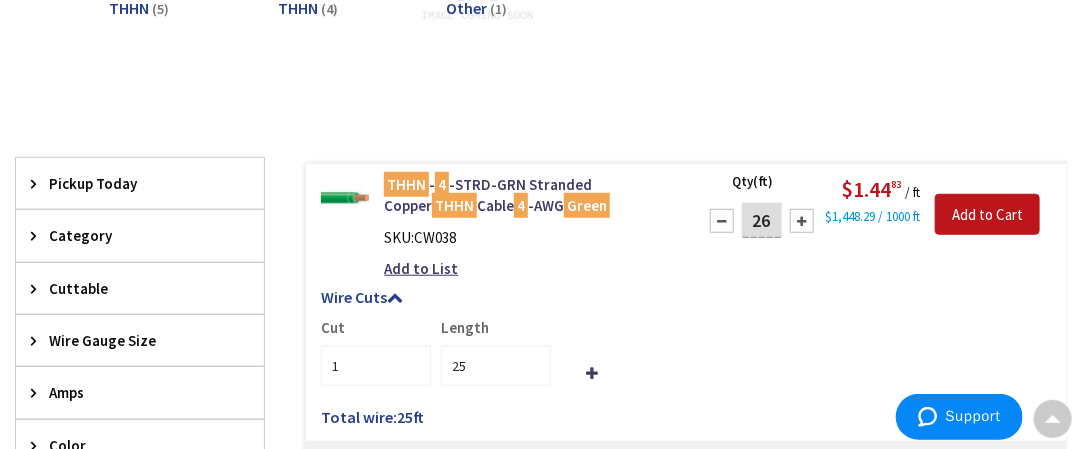 type on "26" 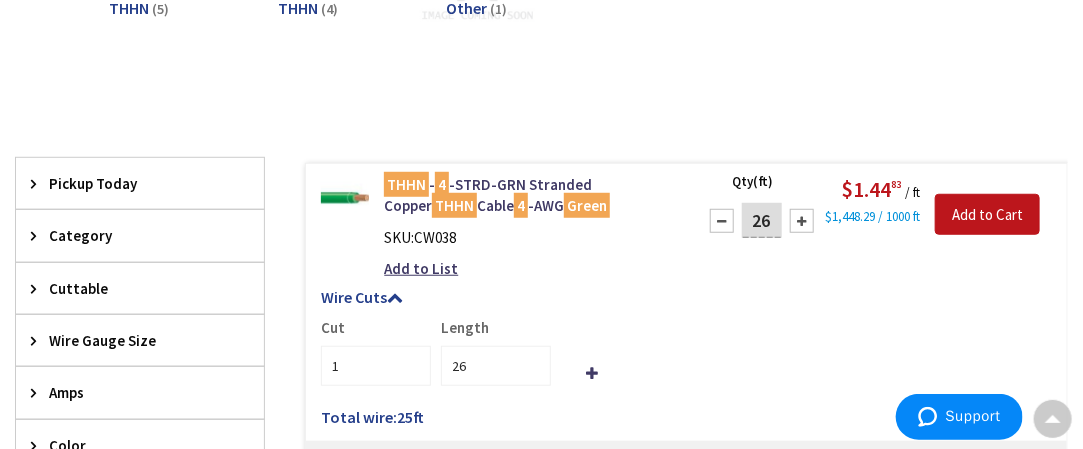 click at bounding box center [802, 221] 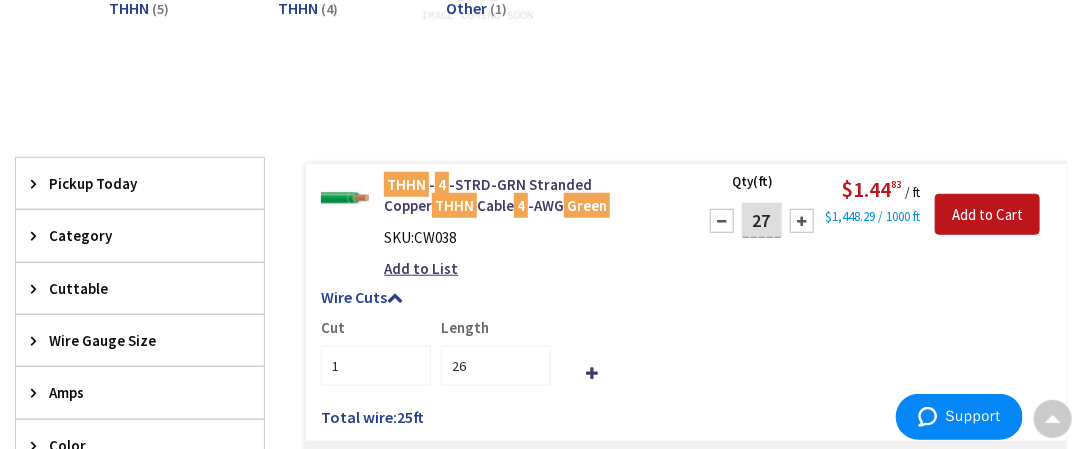 type on "27" 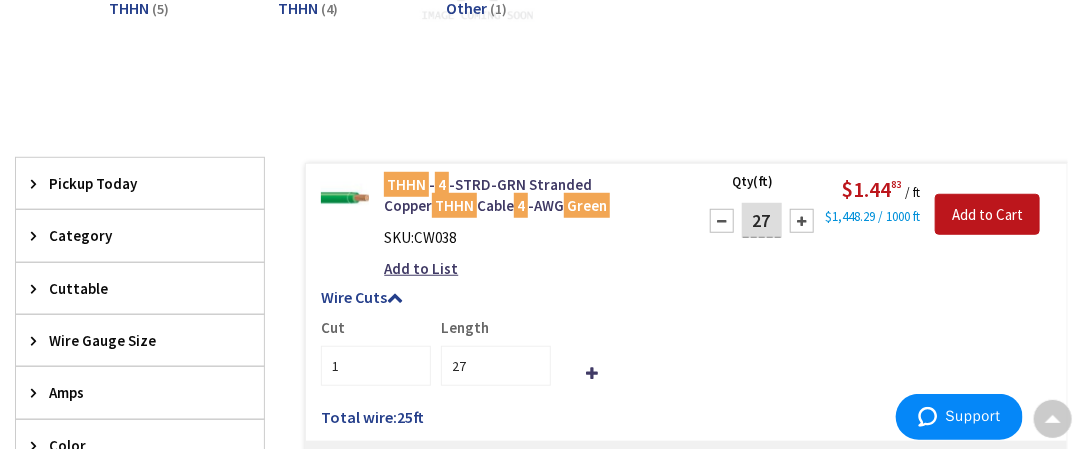 click at bounding box center [802, 221] 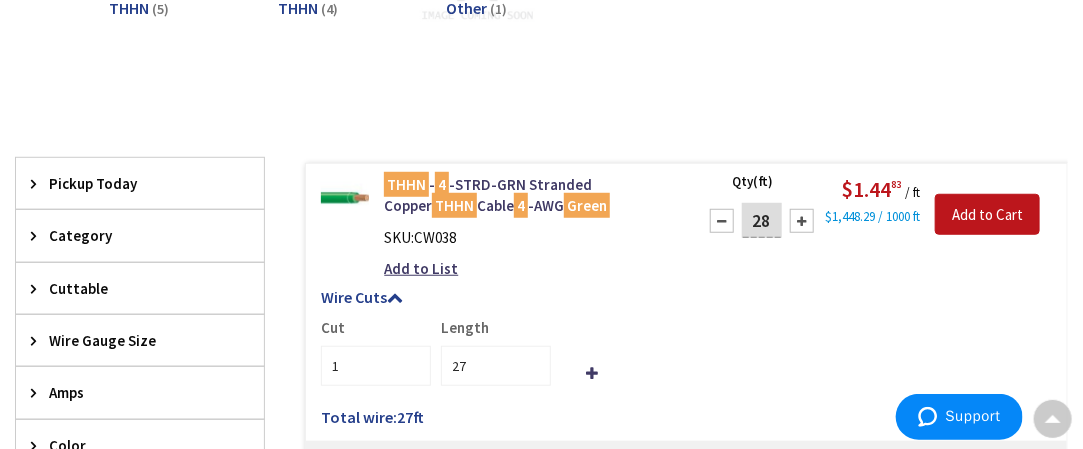 type on "28" 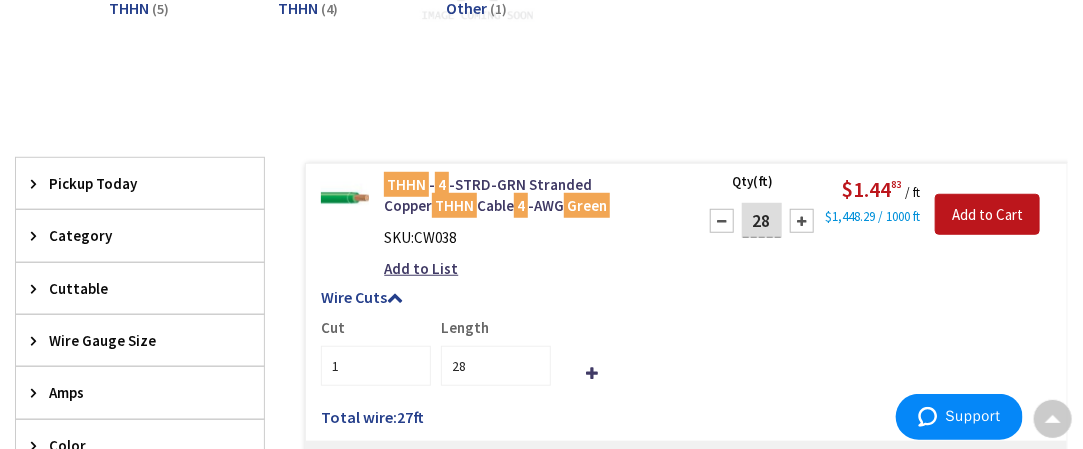 click at bounding box center [802, 221] 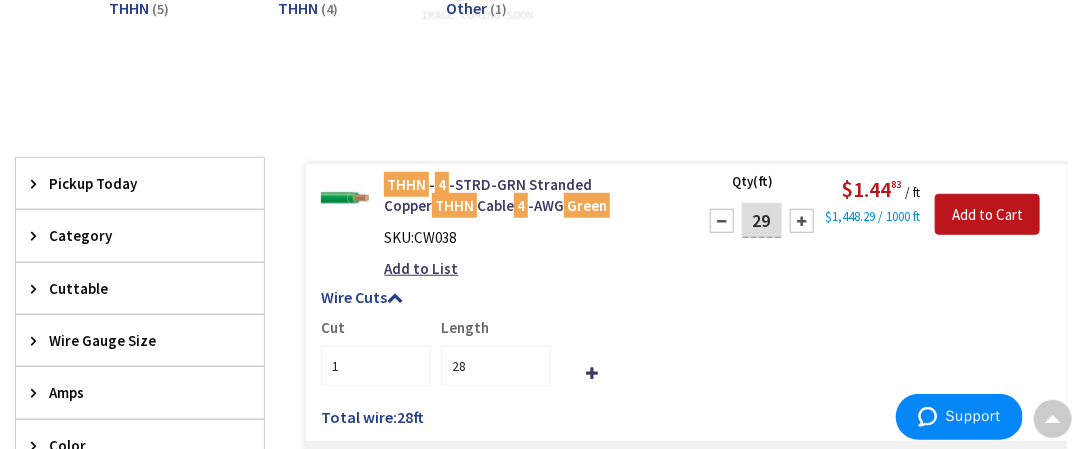 type on "29" 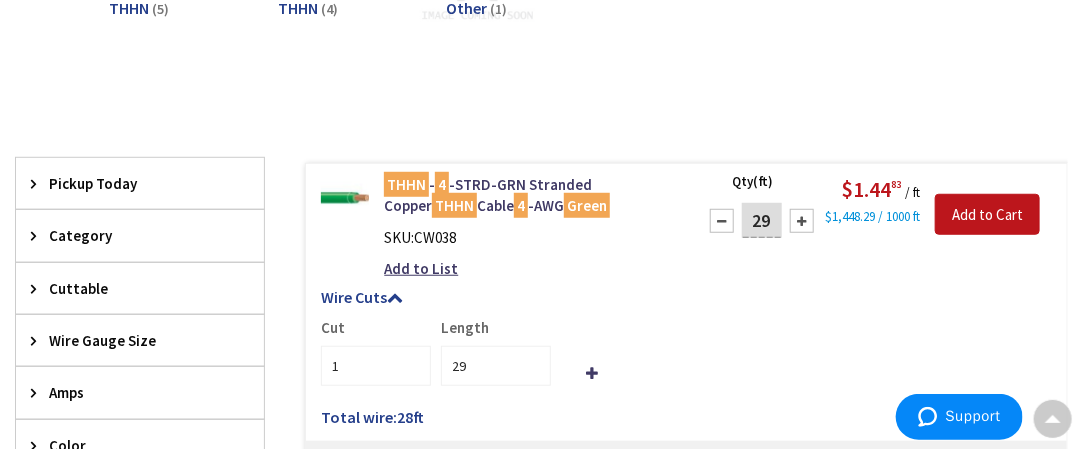 click at bounding box center (802, 221) 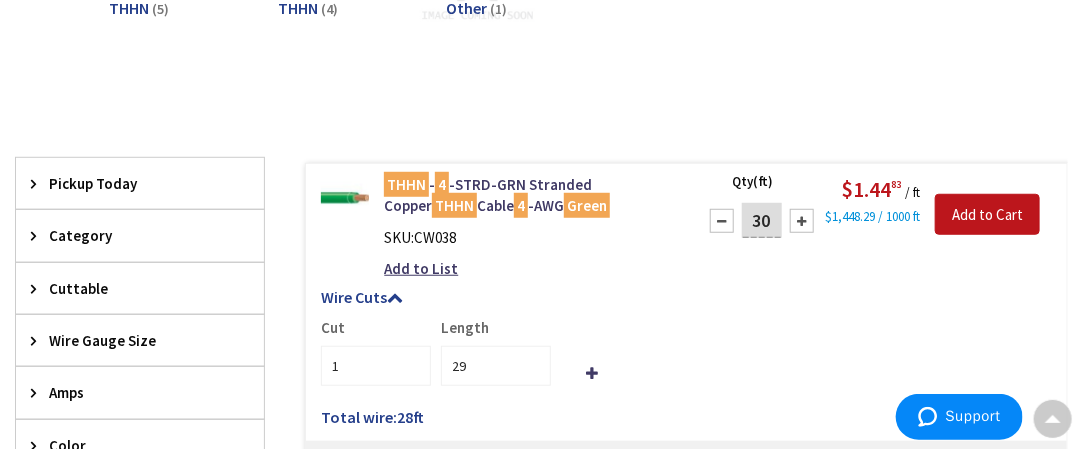 type on "30" 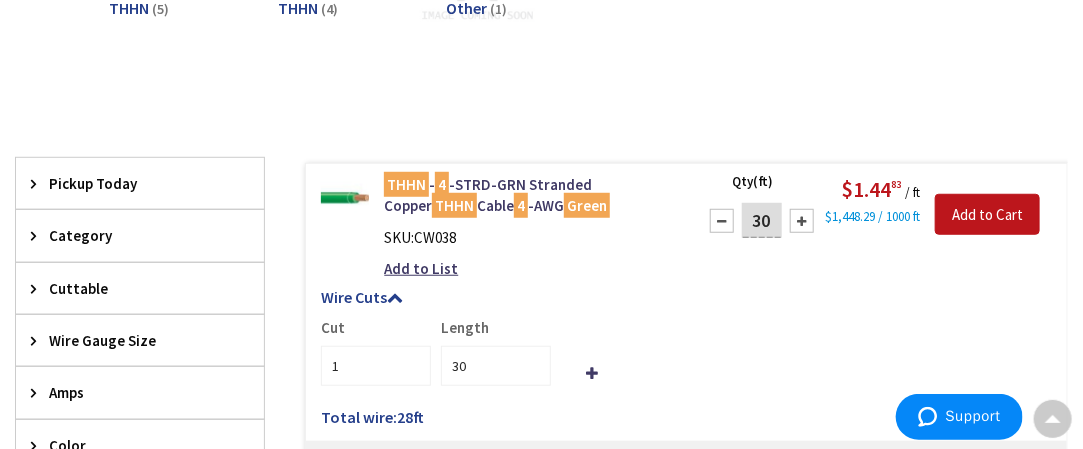 click at bounding box center (802, 221) 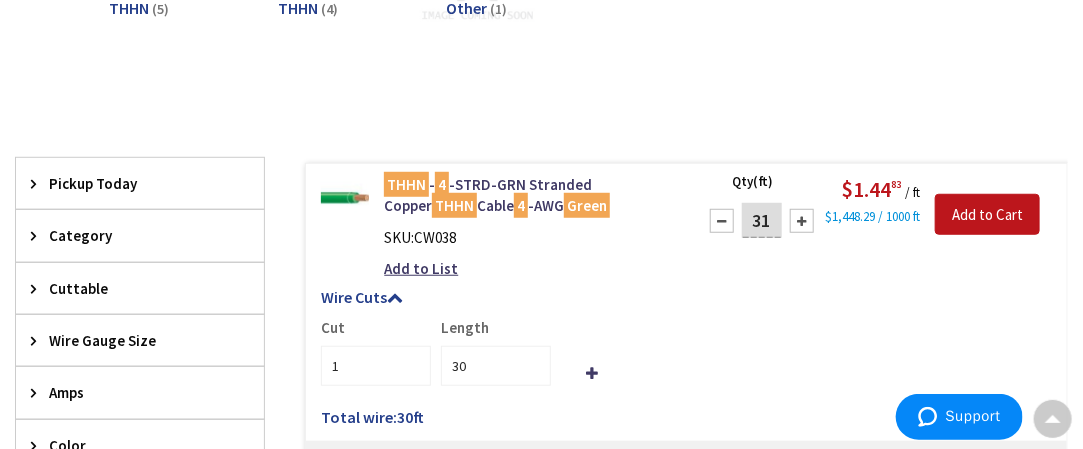 type on "31" 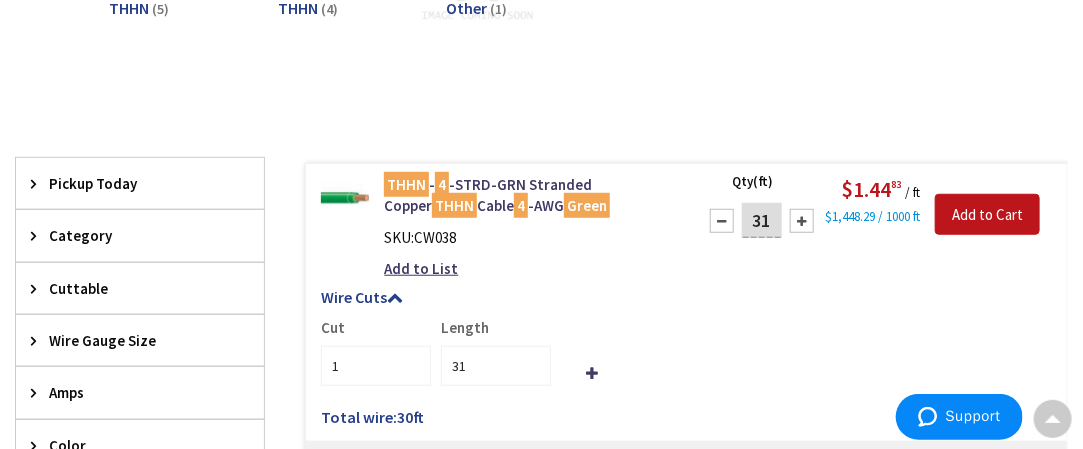 click at bounding box center [802, 221] 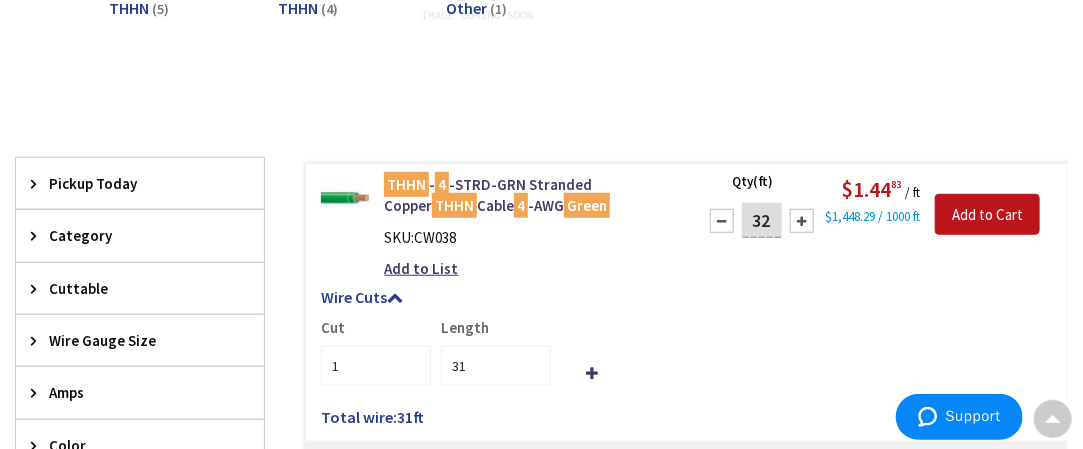 type on "32" 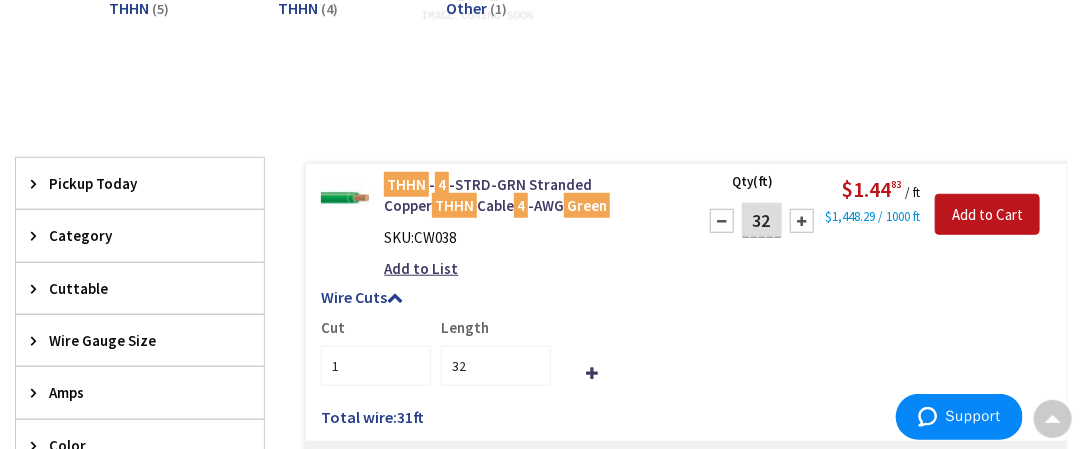 click at bounding box center (802, 221) 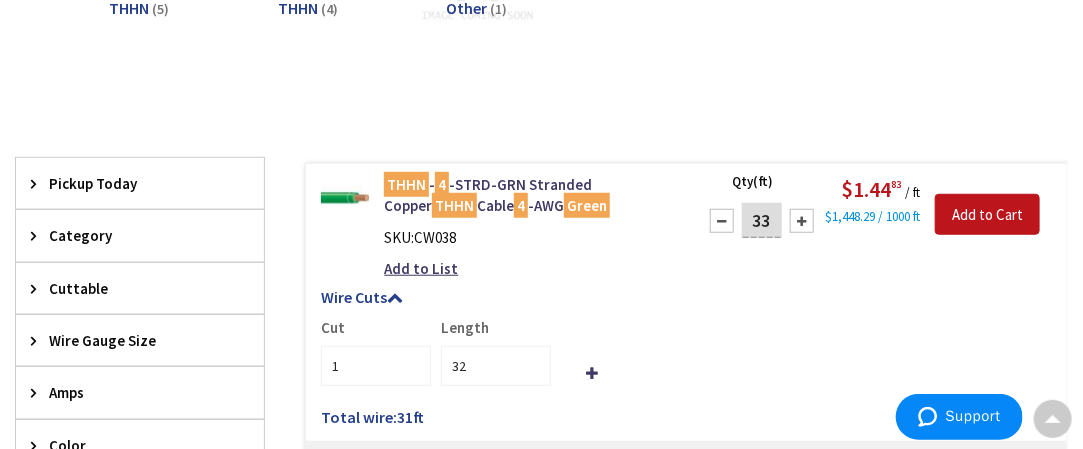 type on "33" 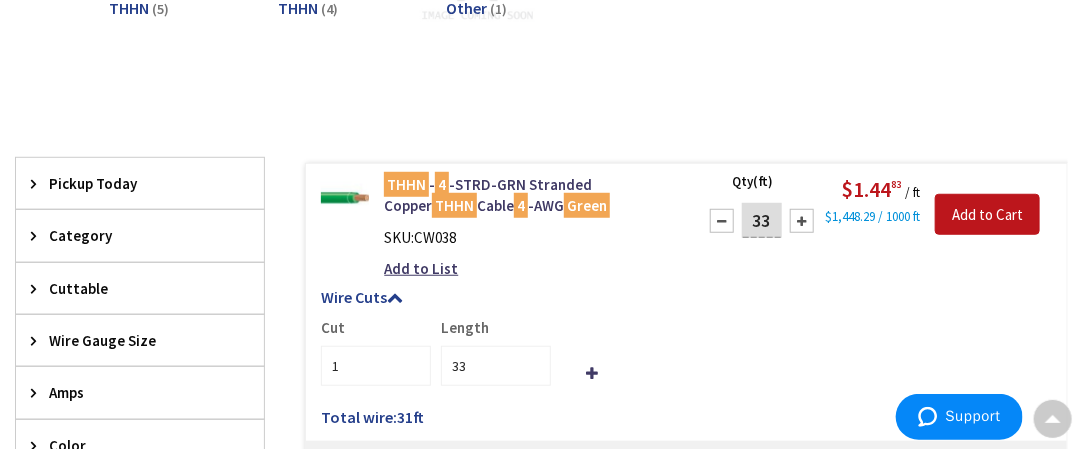 click at bounding box center (802, 221) 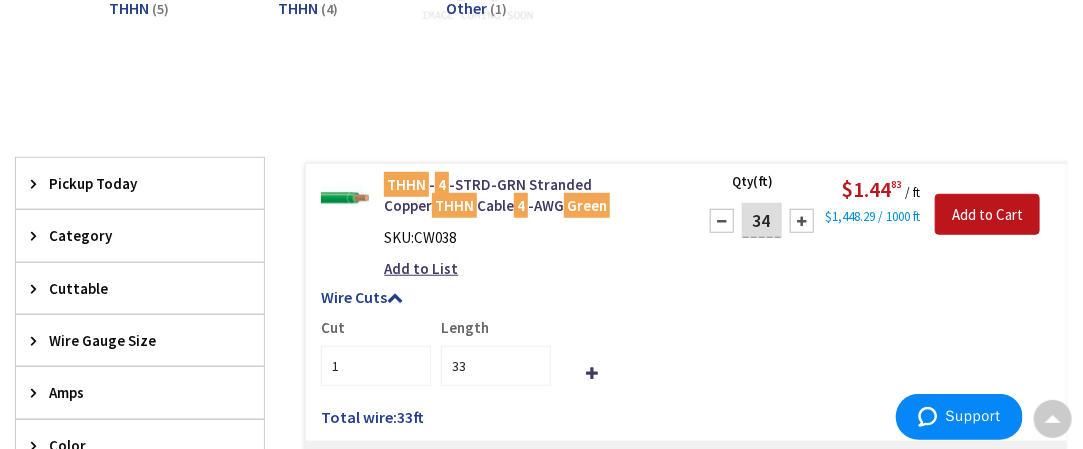 type on "34" 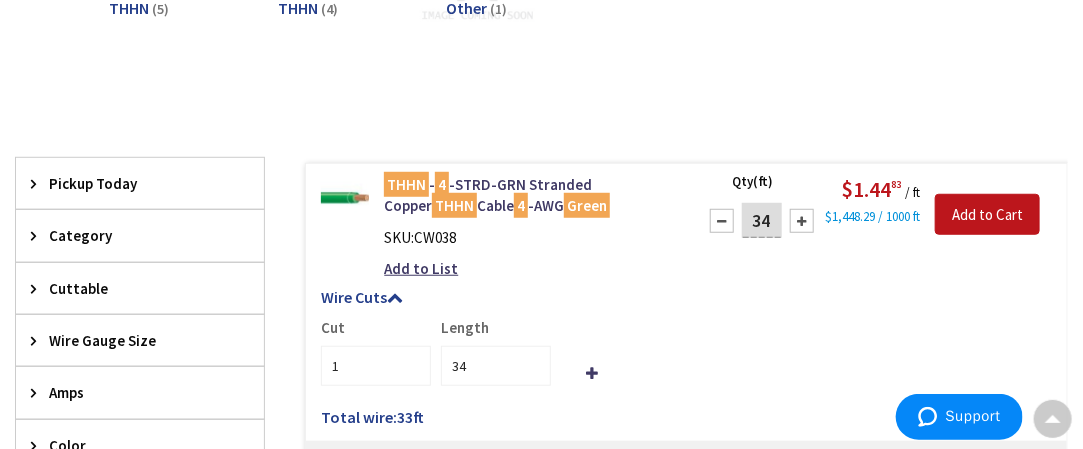 click at bounding box center [802, 221] 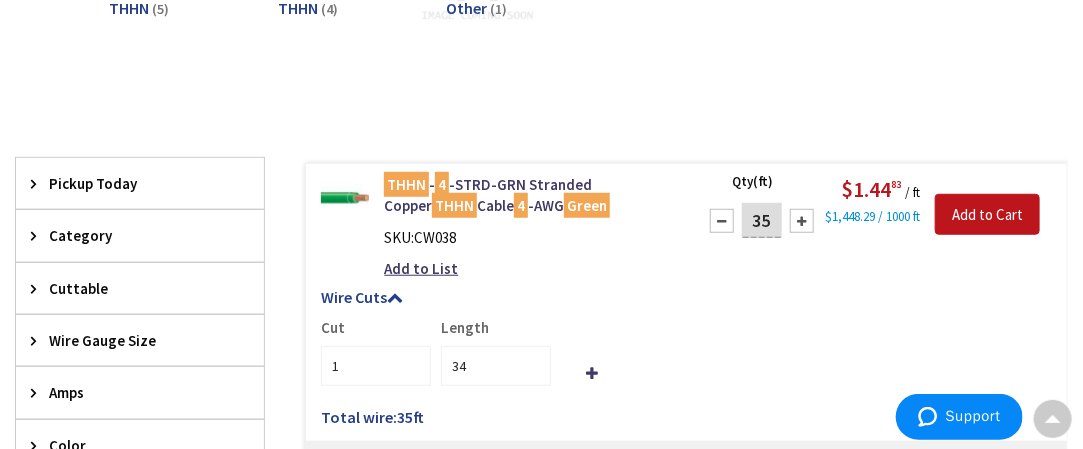 type on "35" 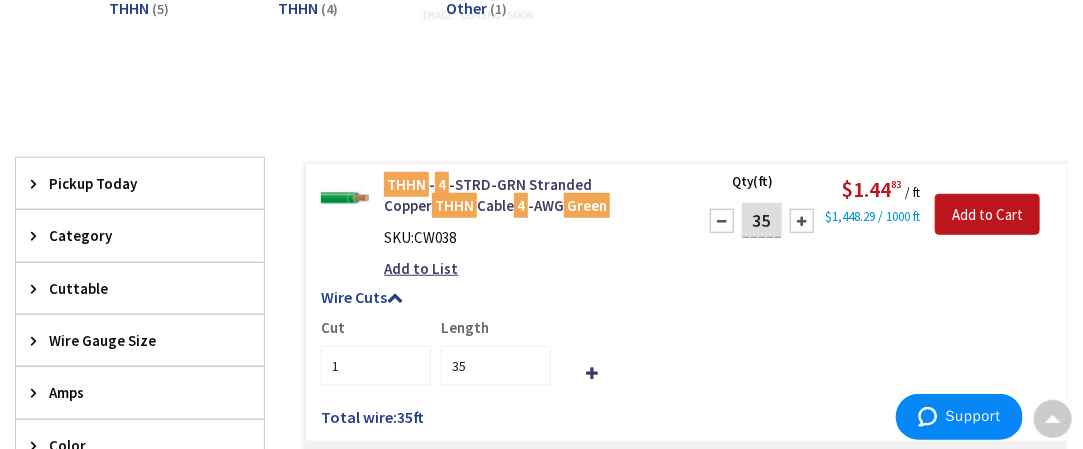 click at bounding box center (802, 221) 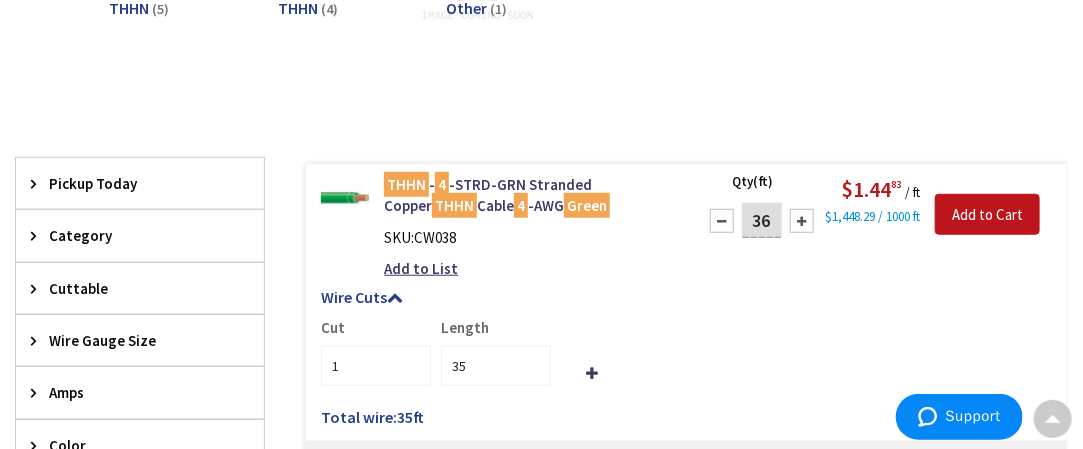 type on "36" 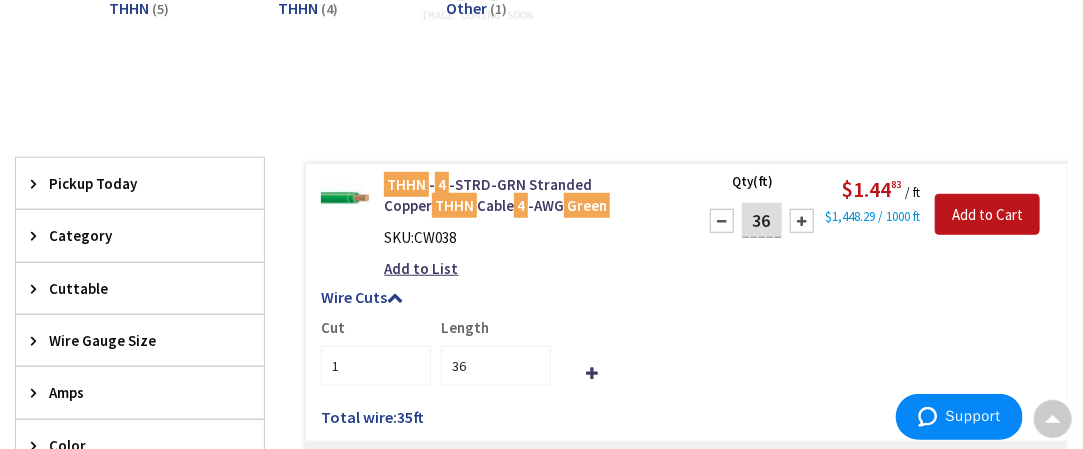 click at bounding box center (802, 221) 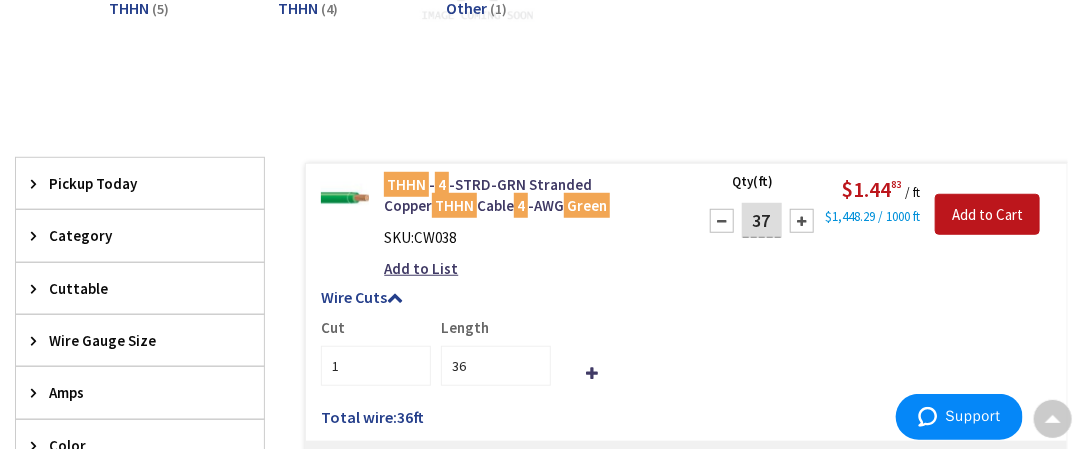 type on "37" 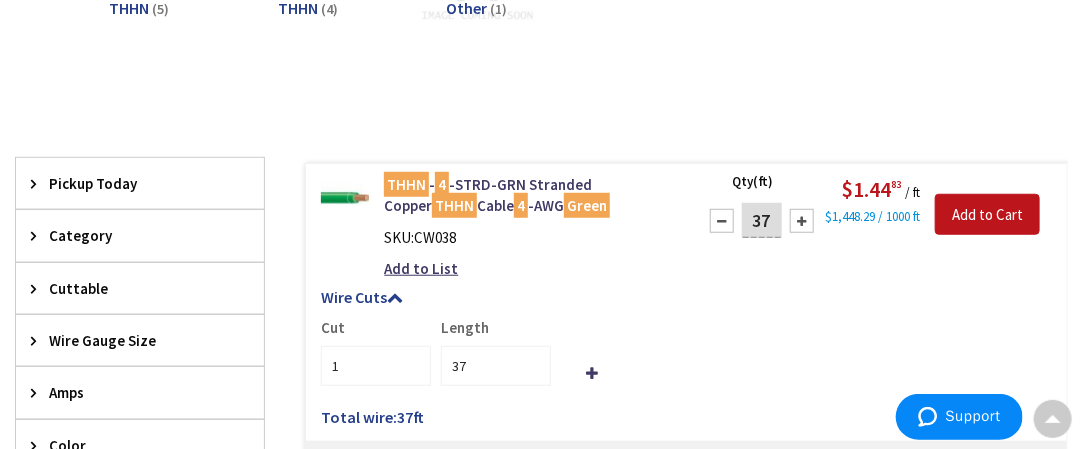 click at bounding box center (722, 221) 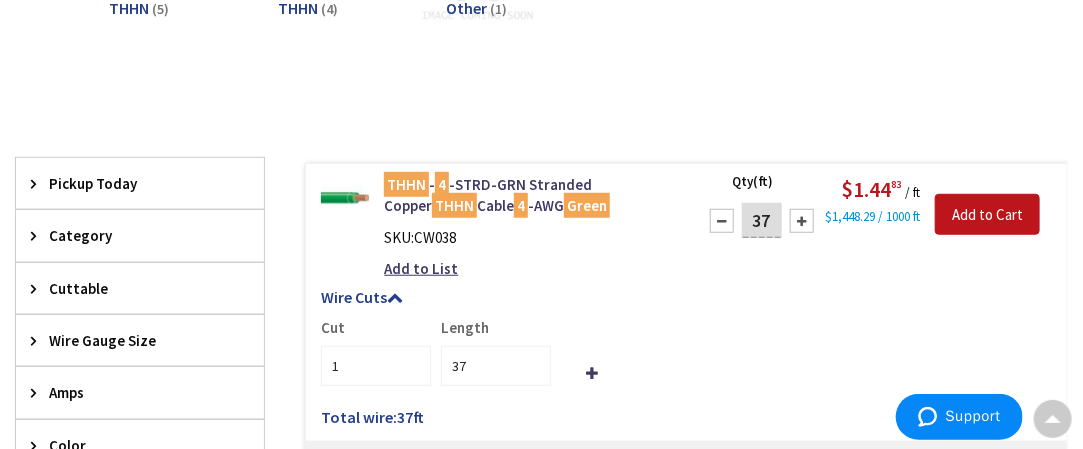 type on "36" 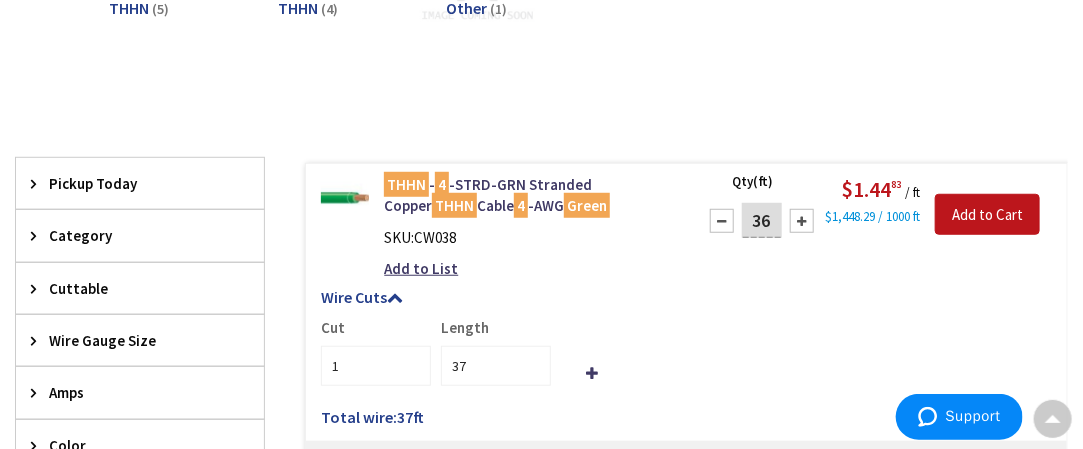 type on "36" 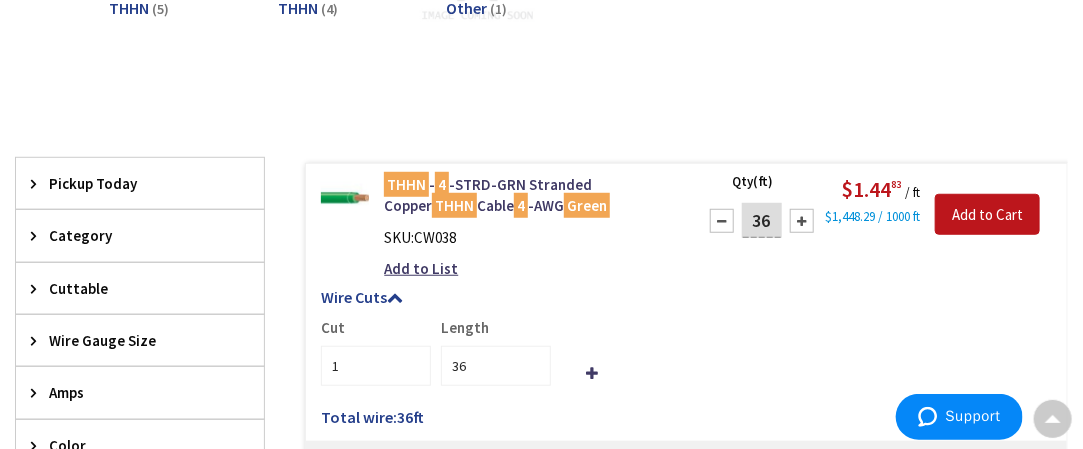 click at bounding box center [722, 221] 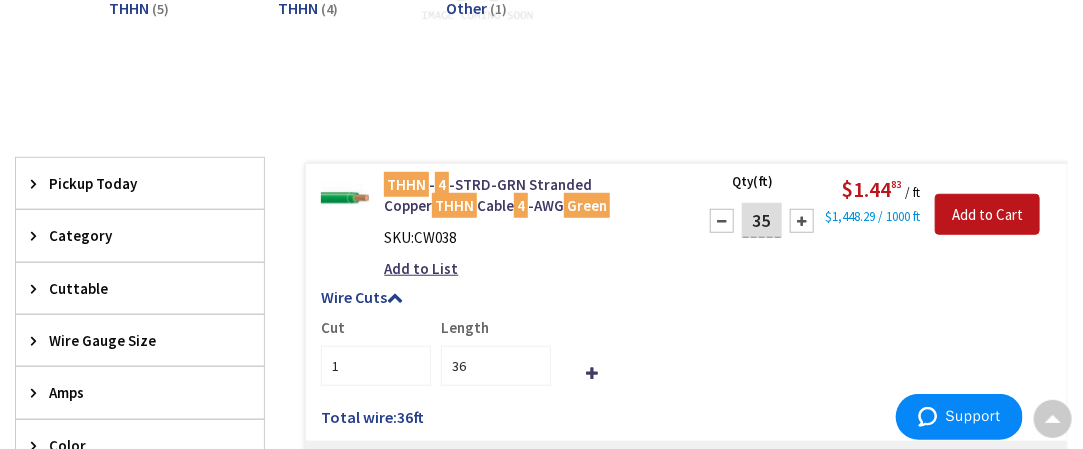 type on "35" 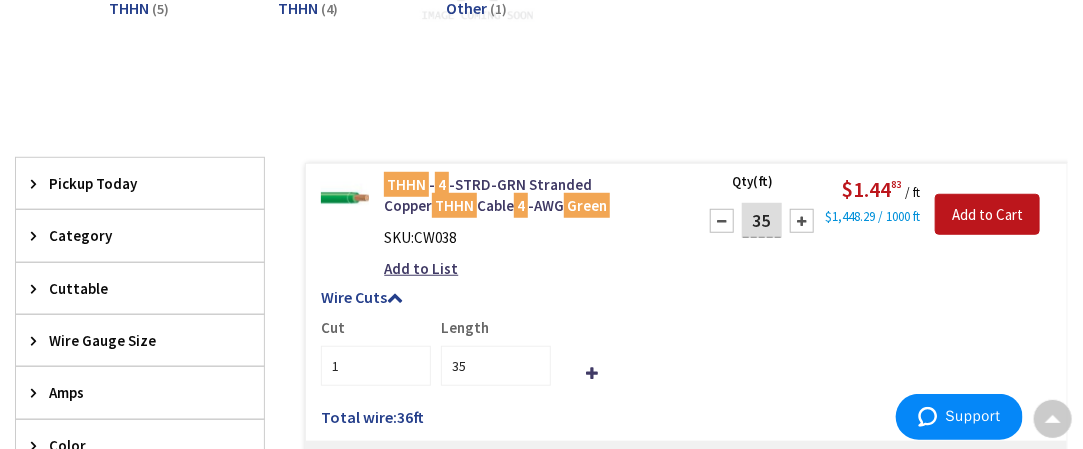 click at bounding box center (722, 221) 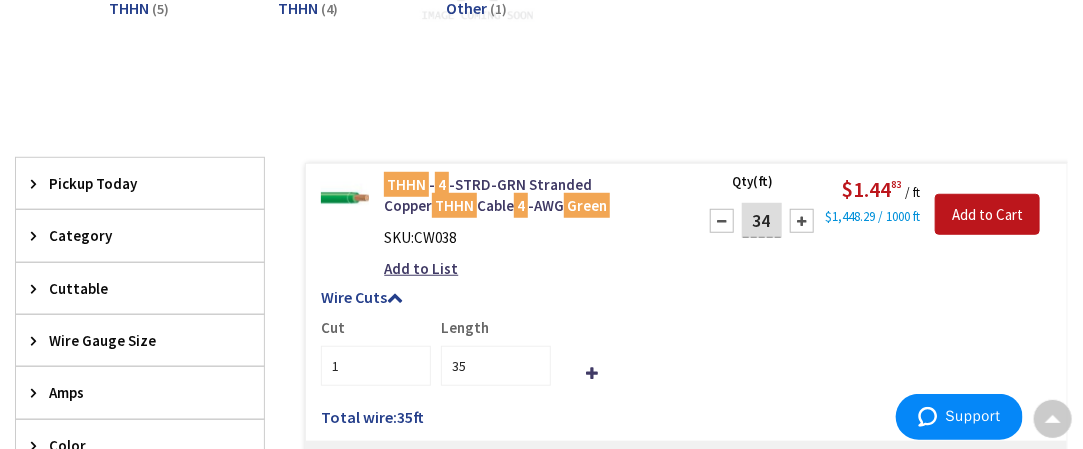 type on "34" 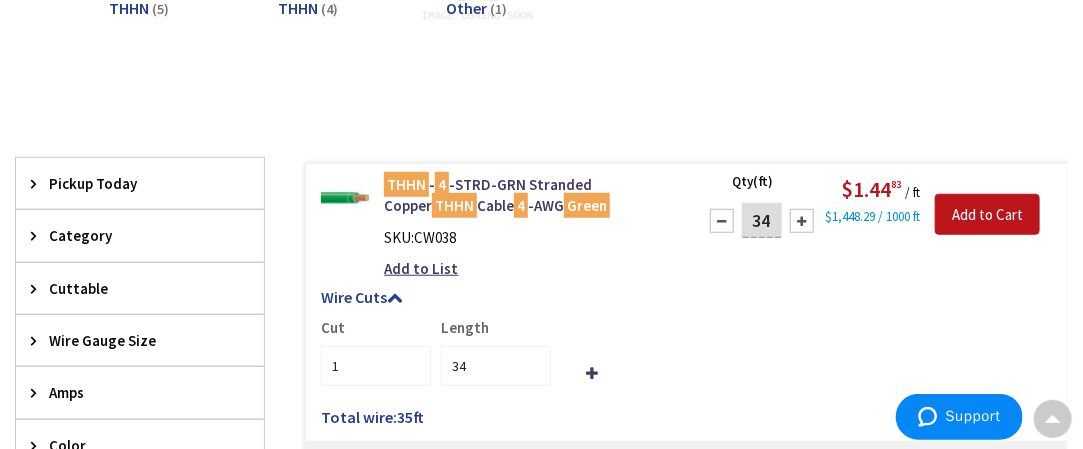 click at bounding box center [722, 221] 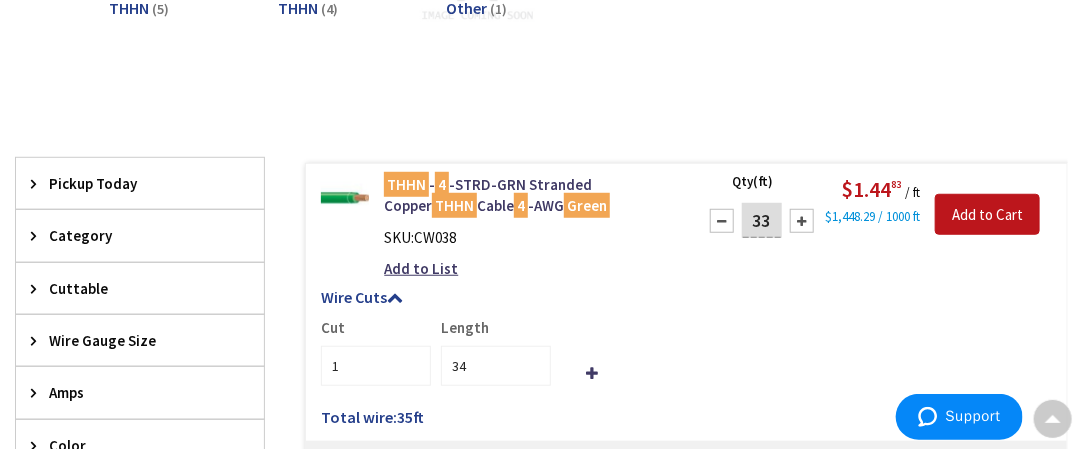 click at bounding box center [722, 221] 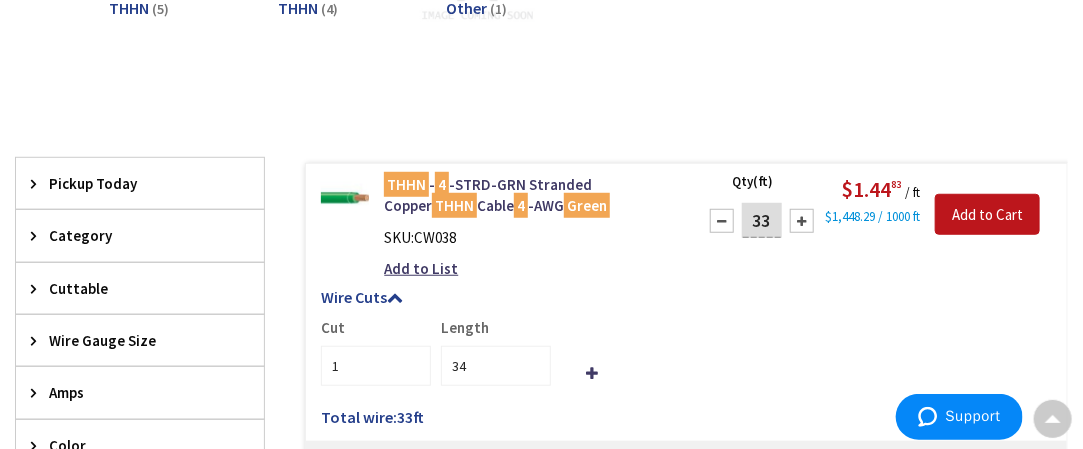 type on "32" 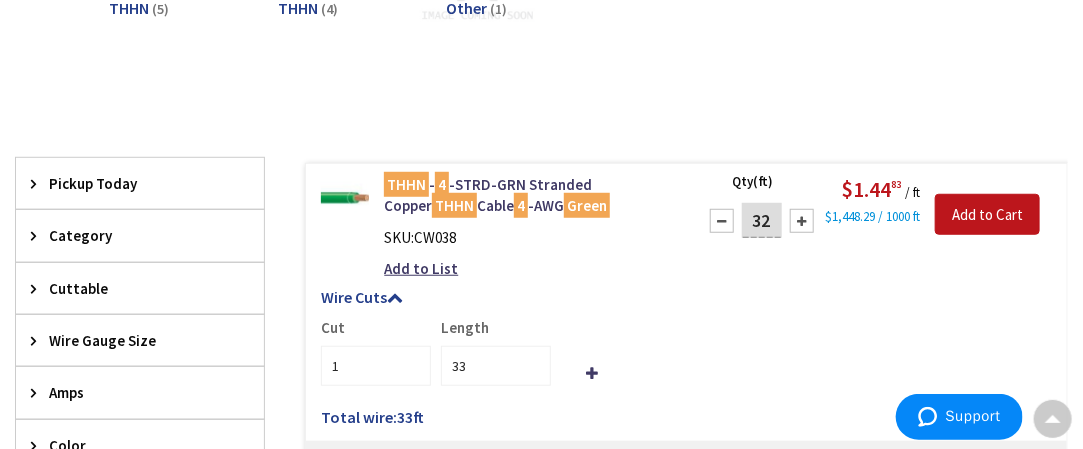 type on "32" 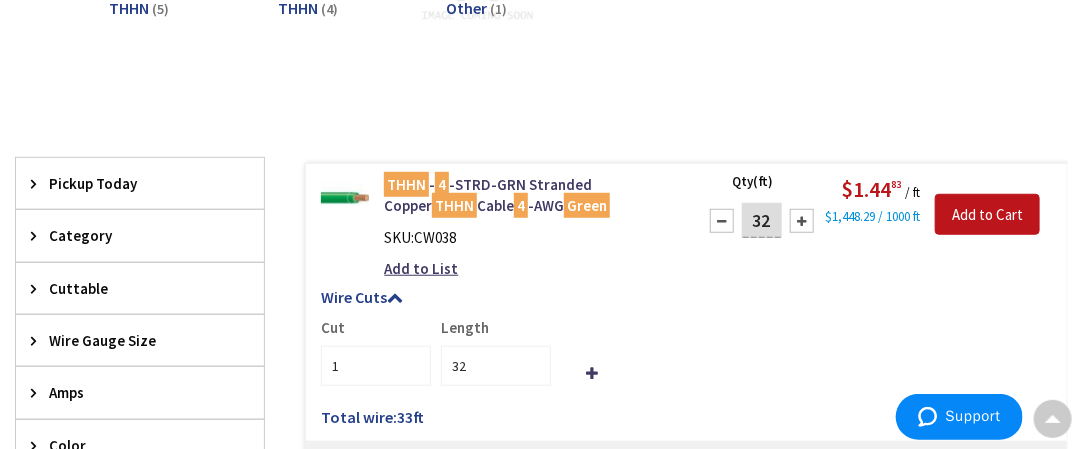 click at bounding box center [722, 221] 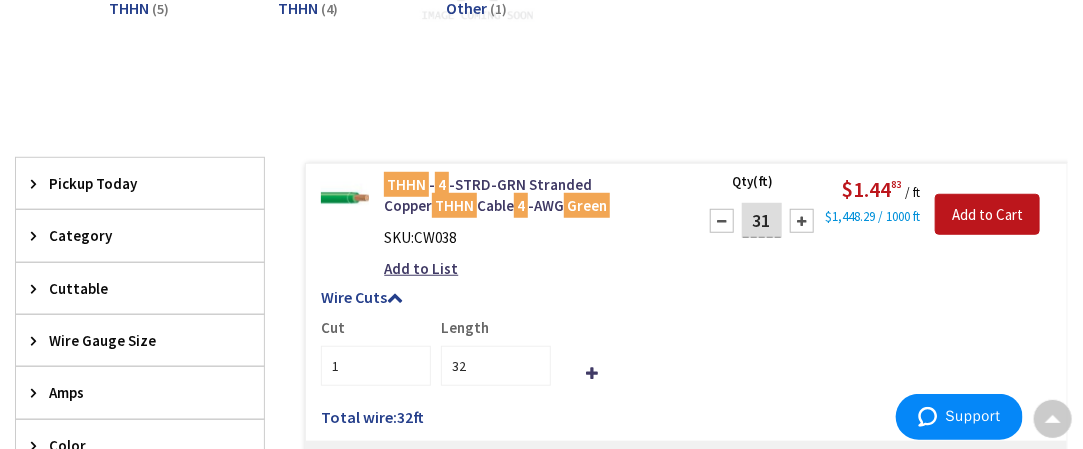 type on "31" 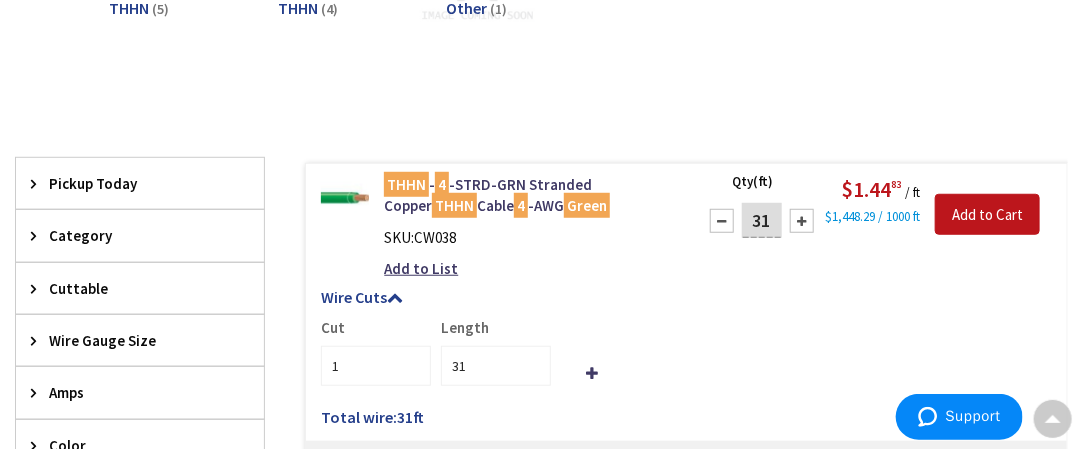 click at bounding box center (722, 221) 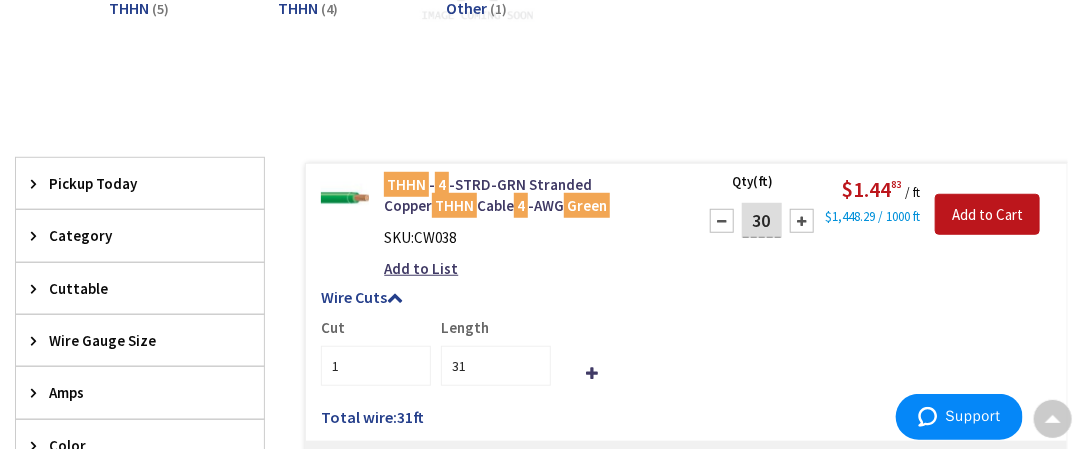 type on "30" 